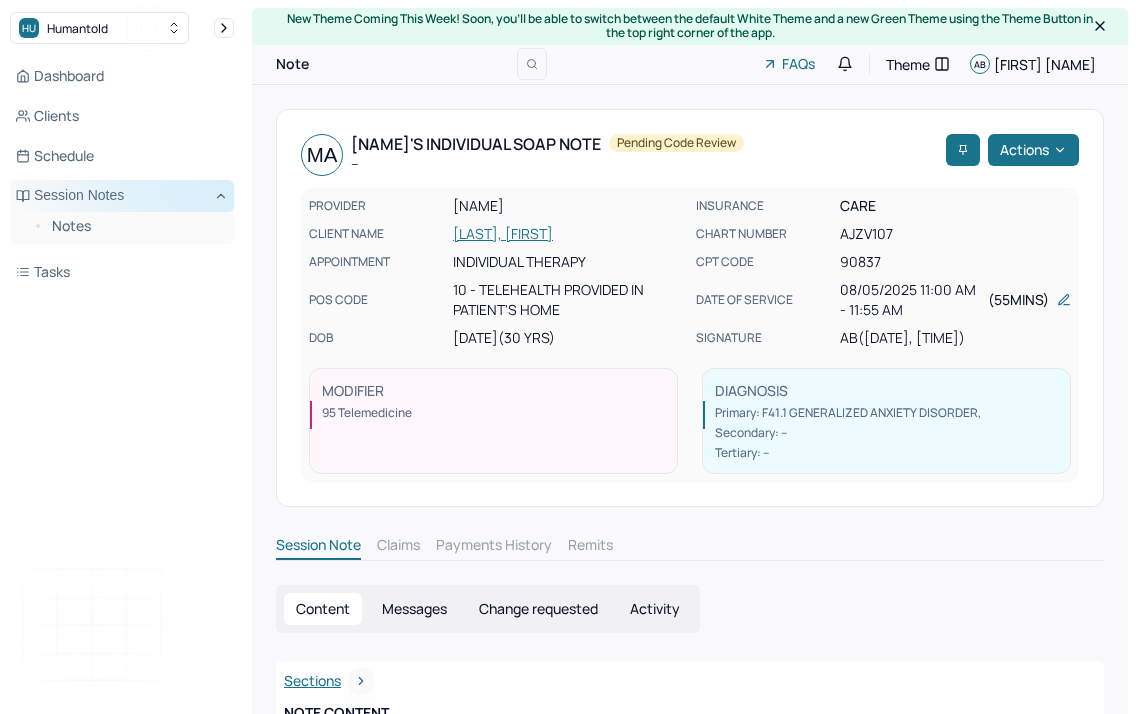 scroll, scrollTop: 0, scrollLeft: 0, axis: both 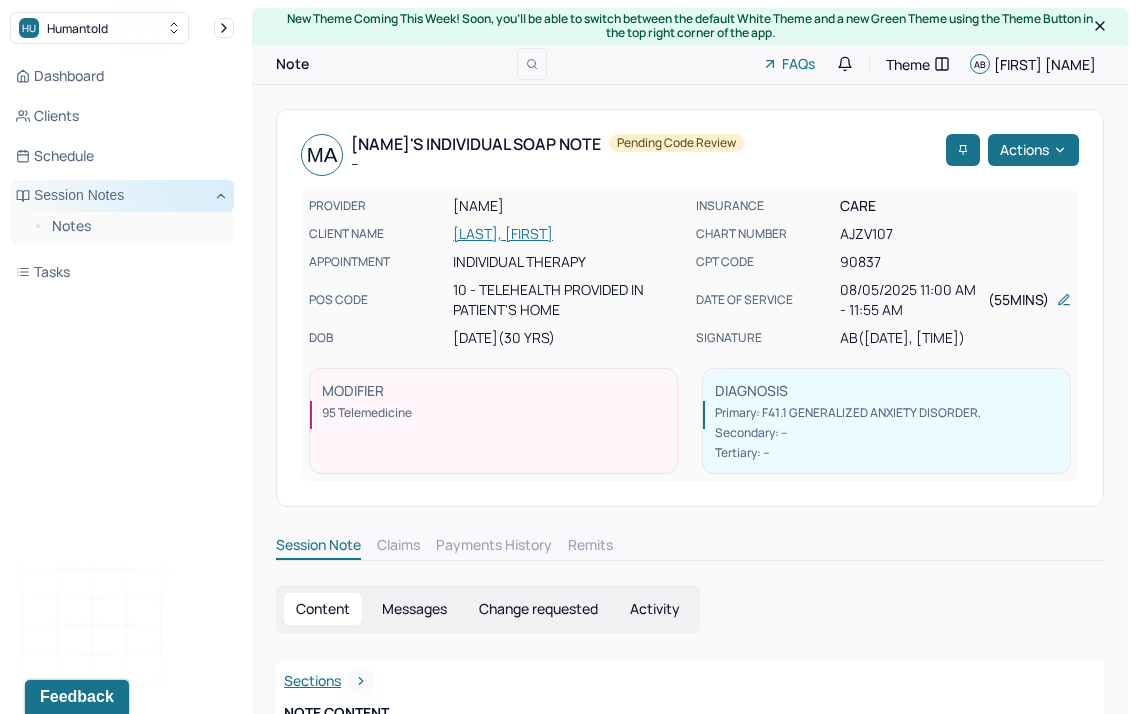 click on "Session Notes" at bounding box center [122, 196] 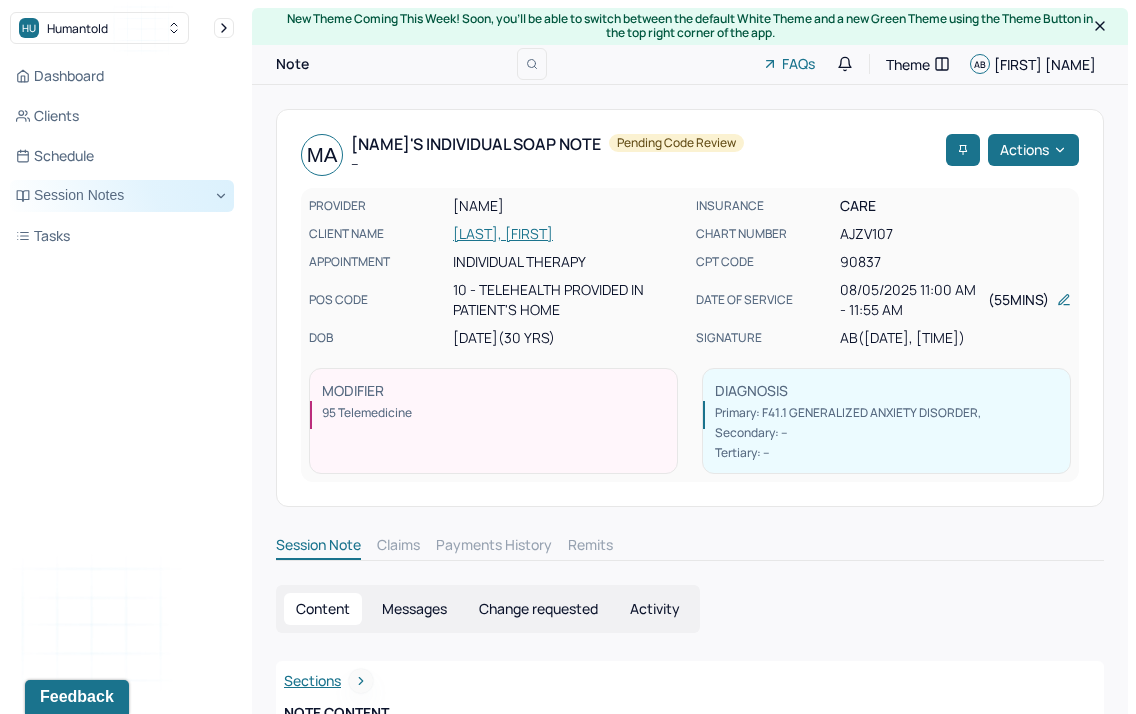 click on "Session Notes" at bounding box center (122, 196) 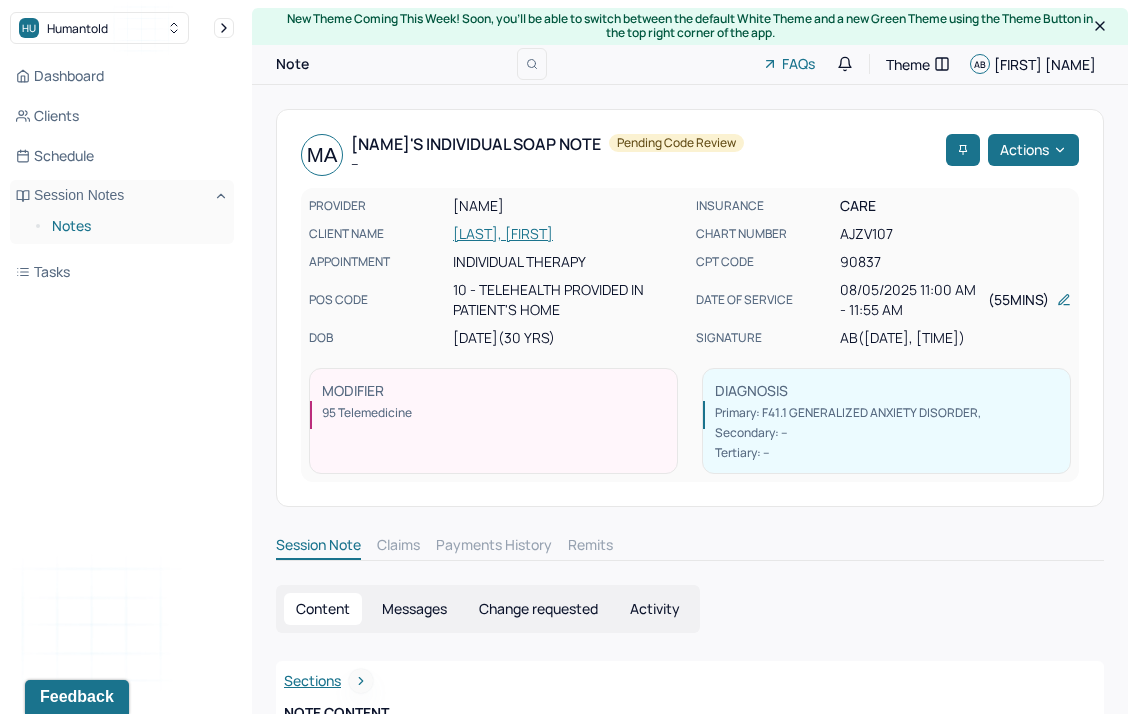 click on "Notes" at bounding box center (135, 226) 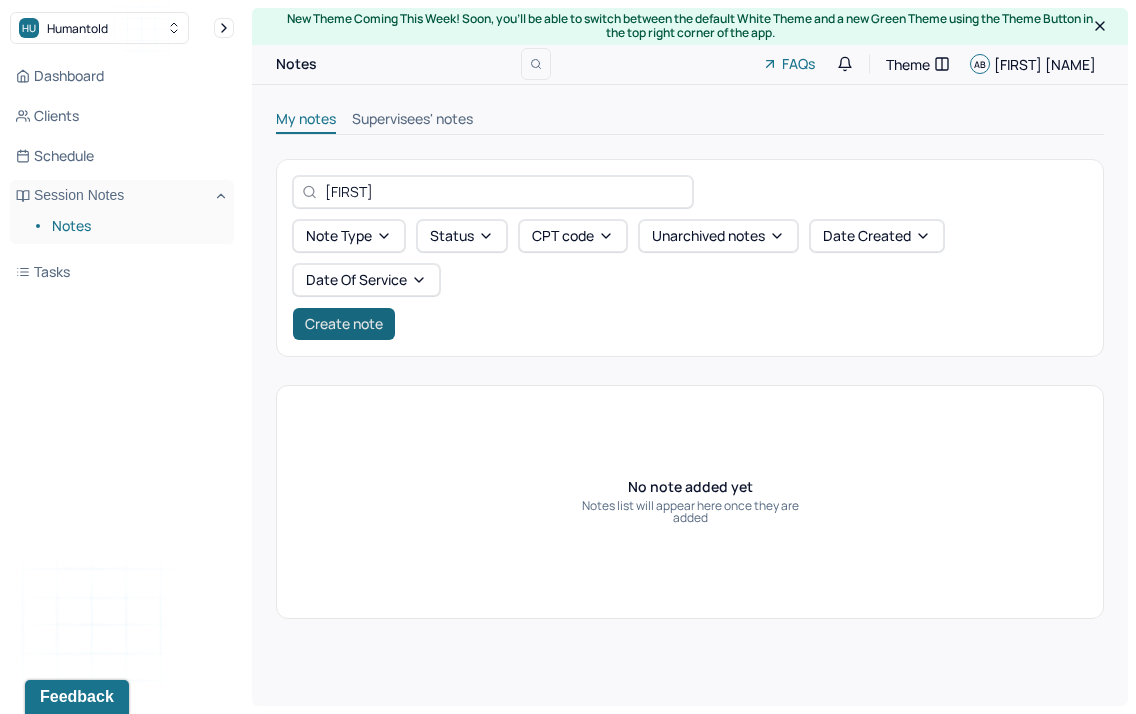 click on "Create note" at bounding box center [344, 324] 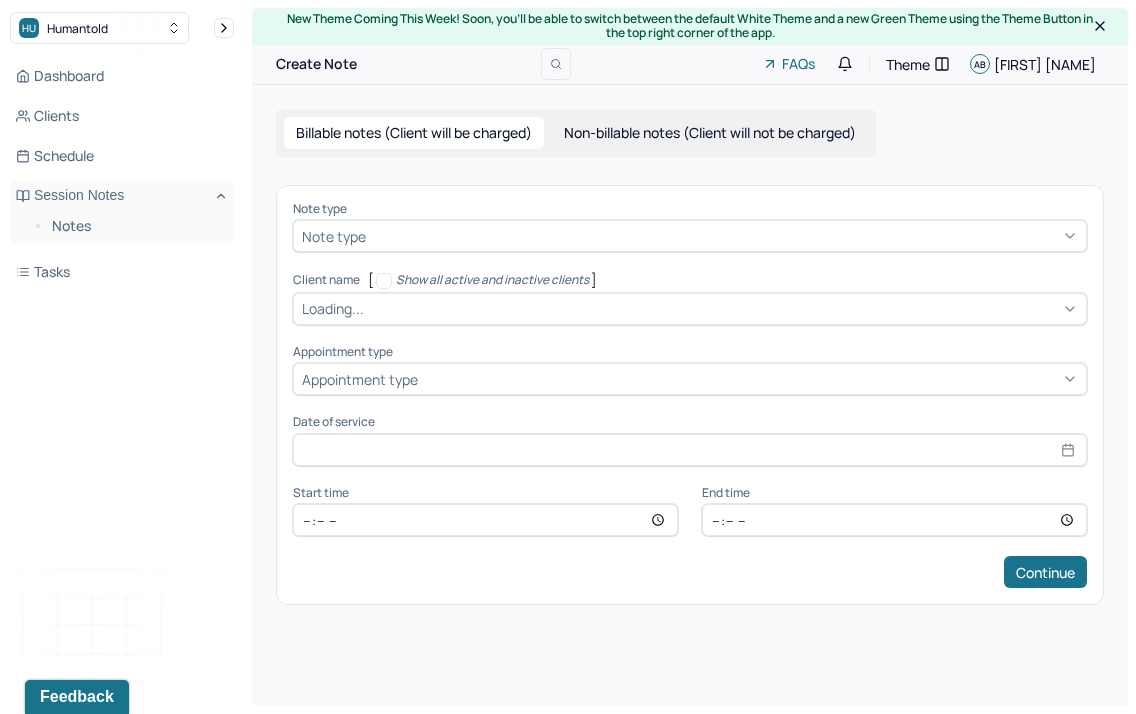 click on "Note type" at bounding box center (334, 236) 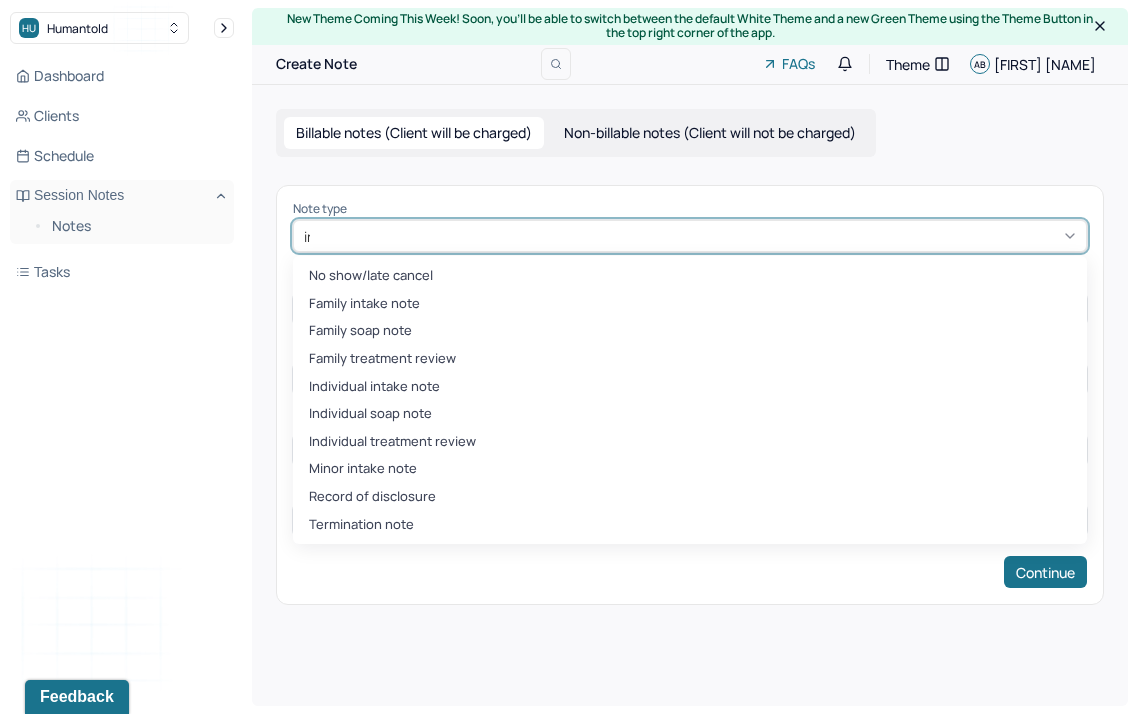 type on "ind" 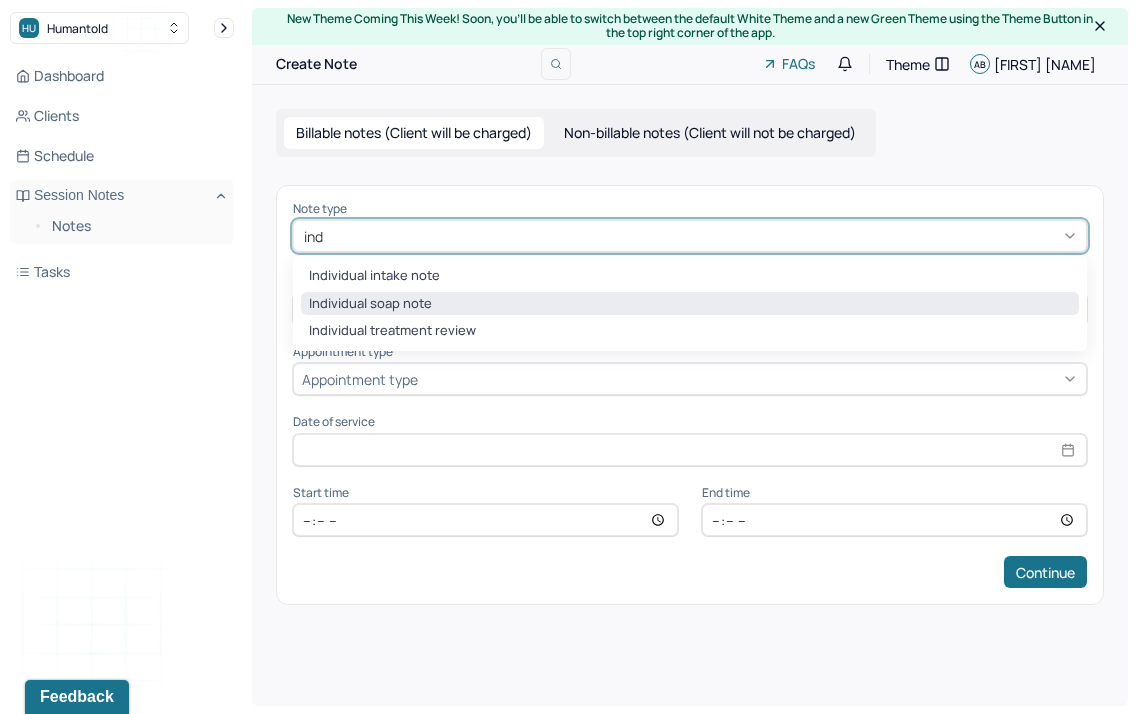 click on "Individual soap note" at bounding box center [690, 304] 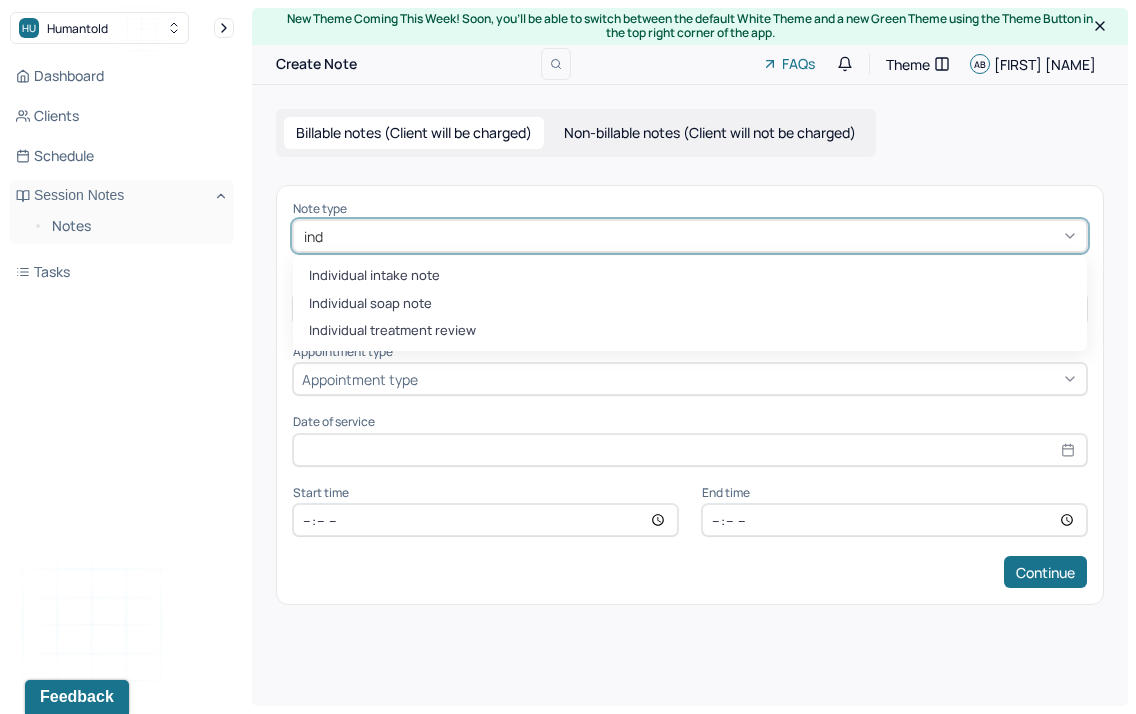 type 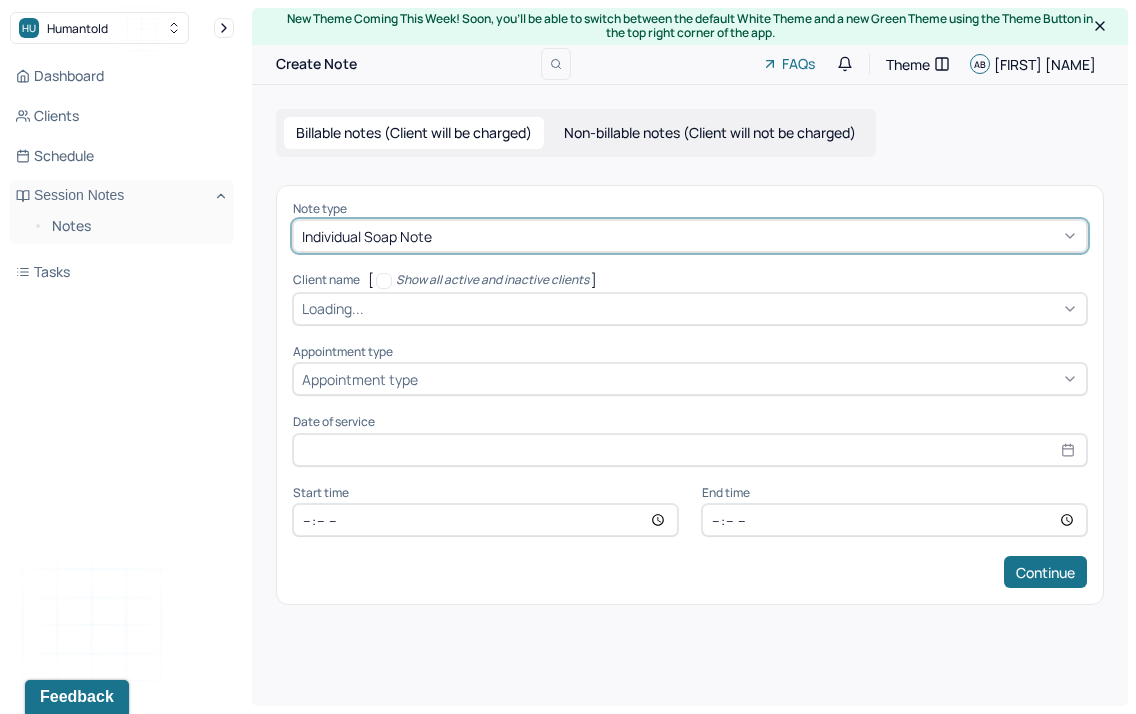 click on "Loading..." at bounding box center [333, 308] 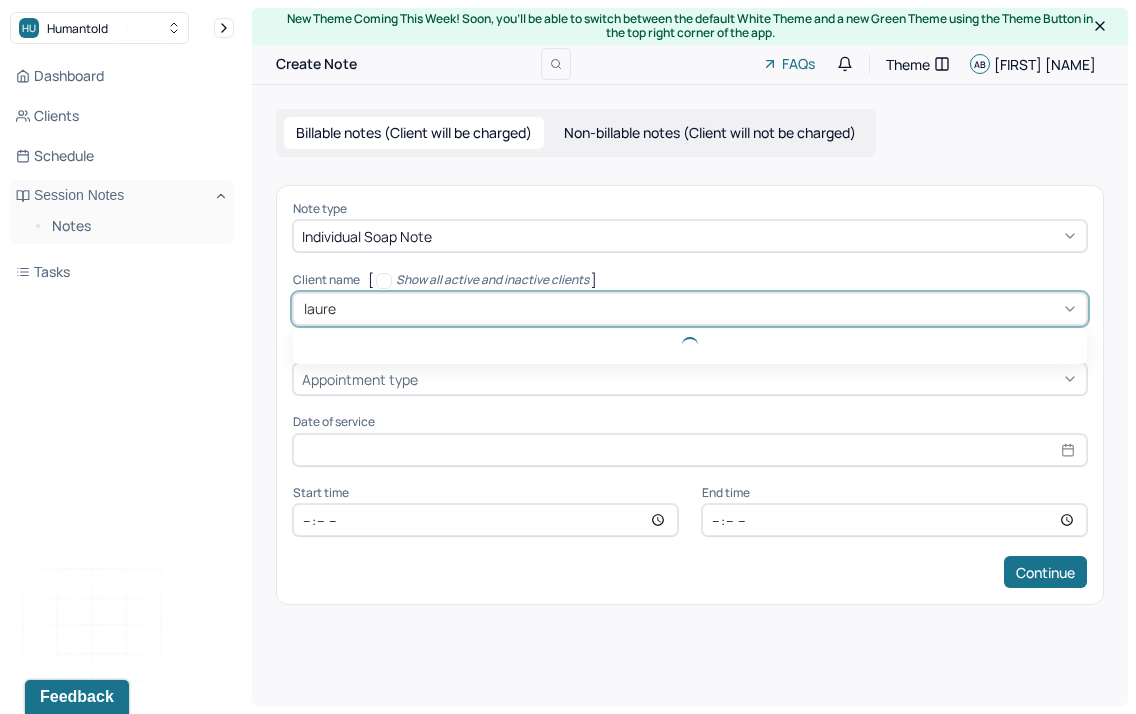type on "[FIRST]" 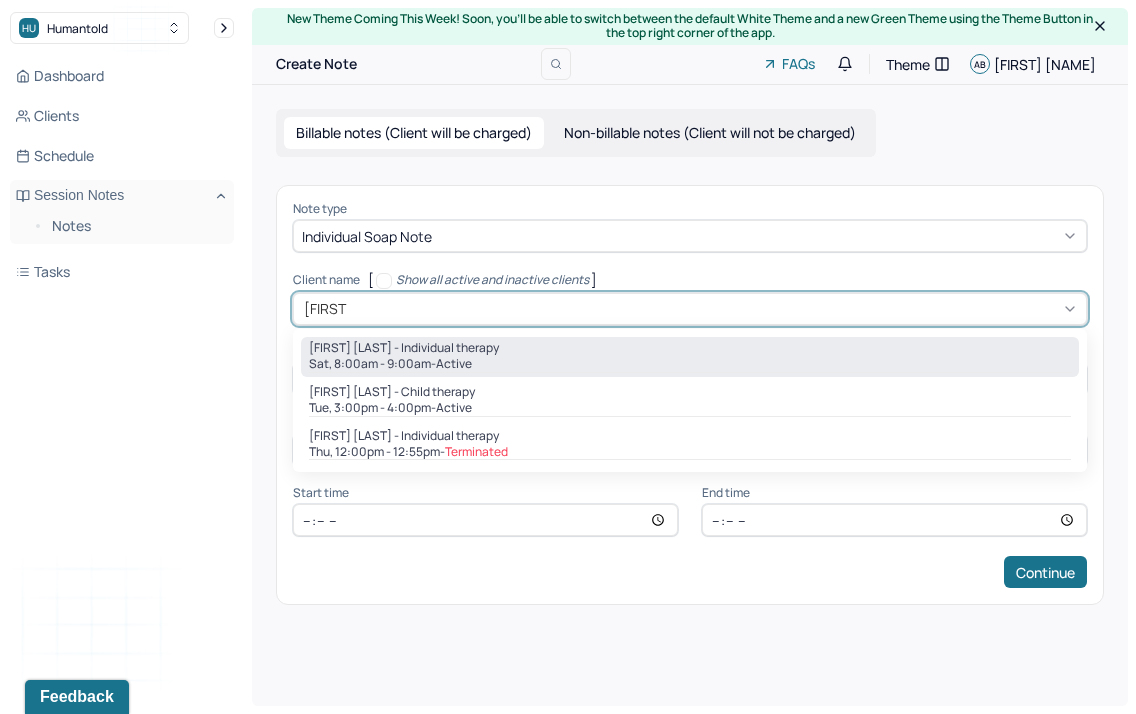 click on "Sat, 8:00am - 9:00am  -  active" at bounding box center (690, 364) 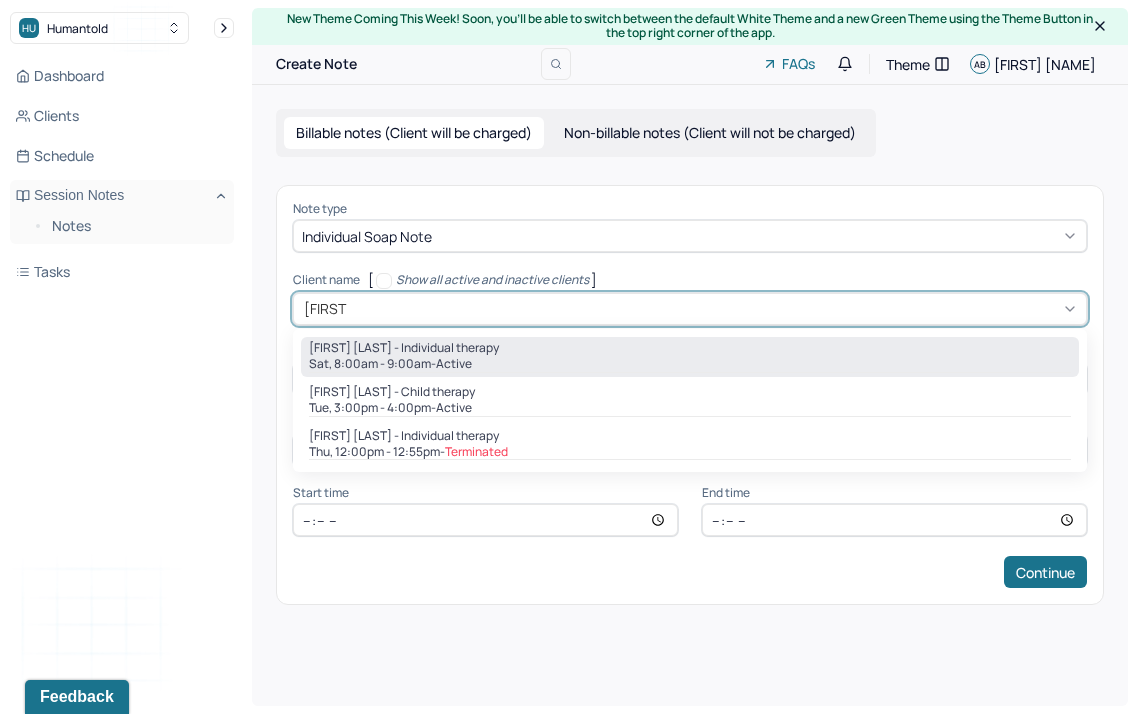 type 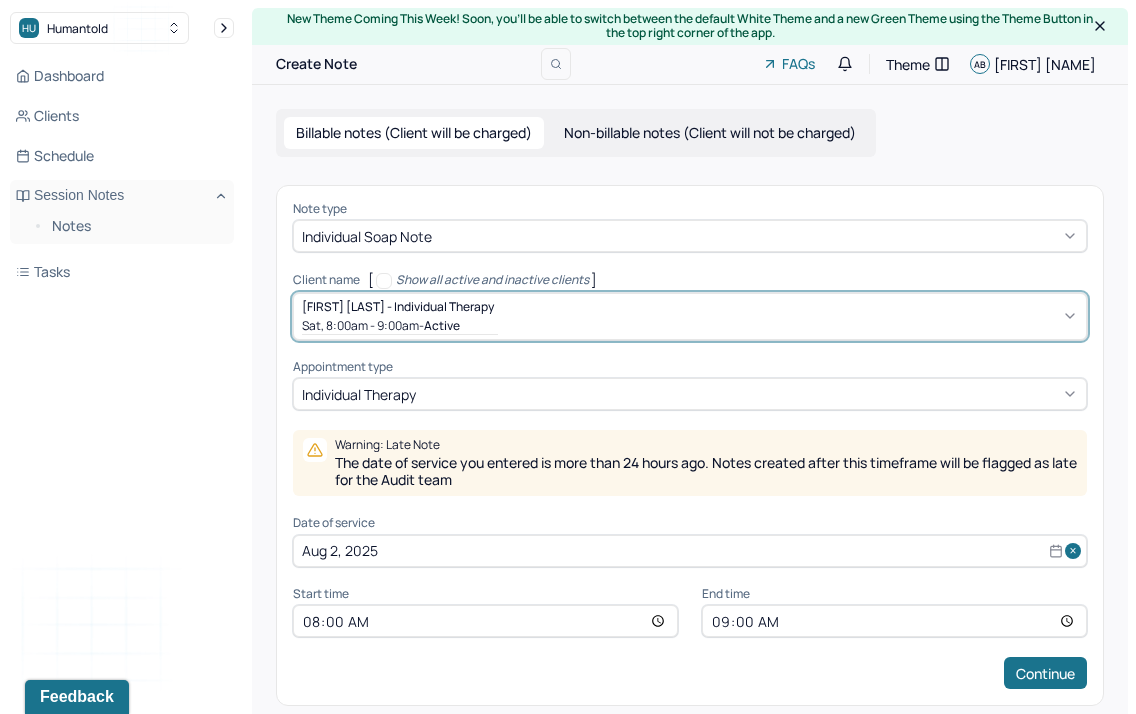 scroll, scrollTop: 21, scrollLeft: 0, axis: vertical 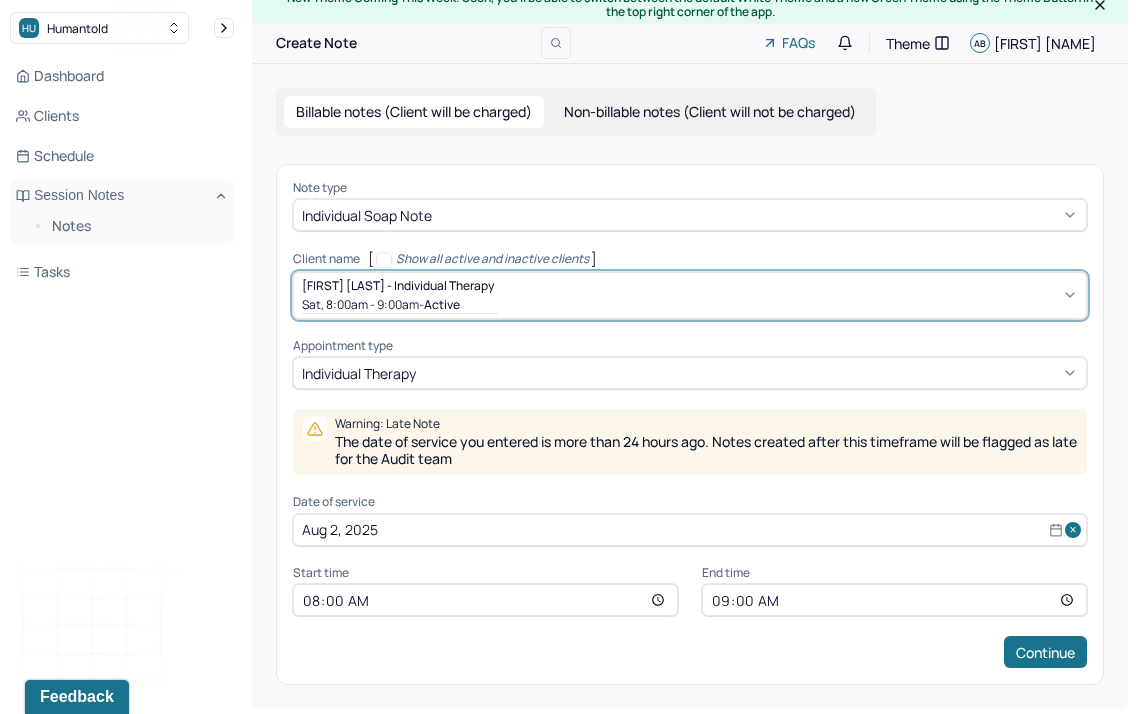 select on "7" 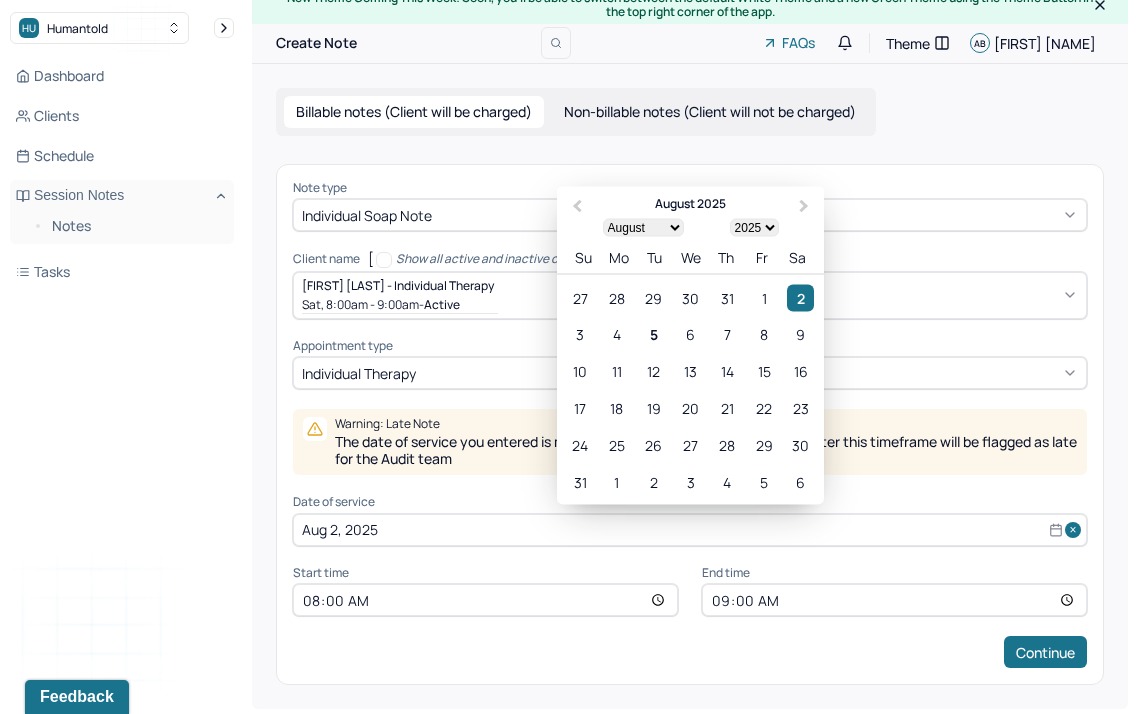 click on "Aug 2, 2025" at bounding box center [690, 530] 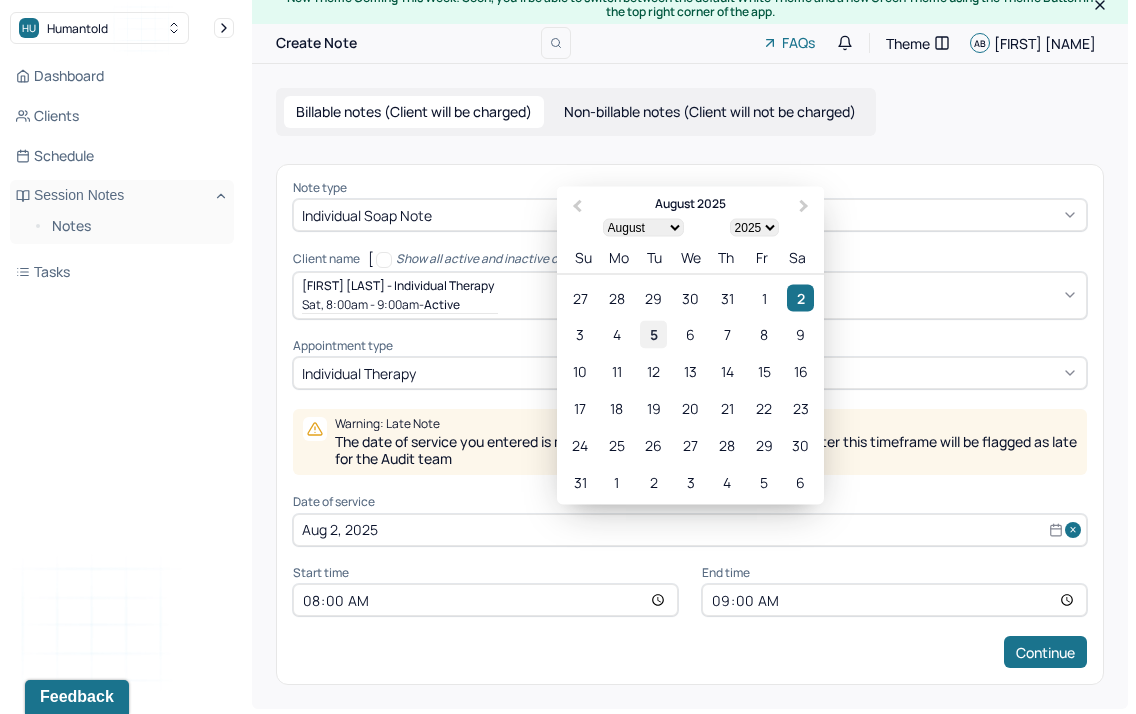 click on "5" at bounding box center [653, 334] 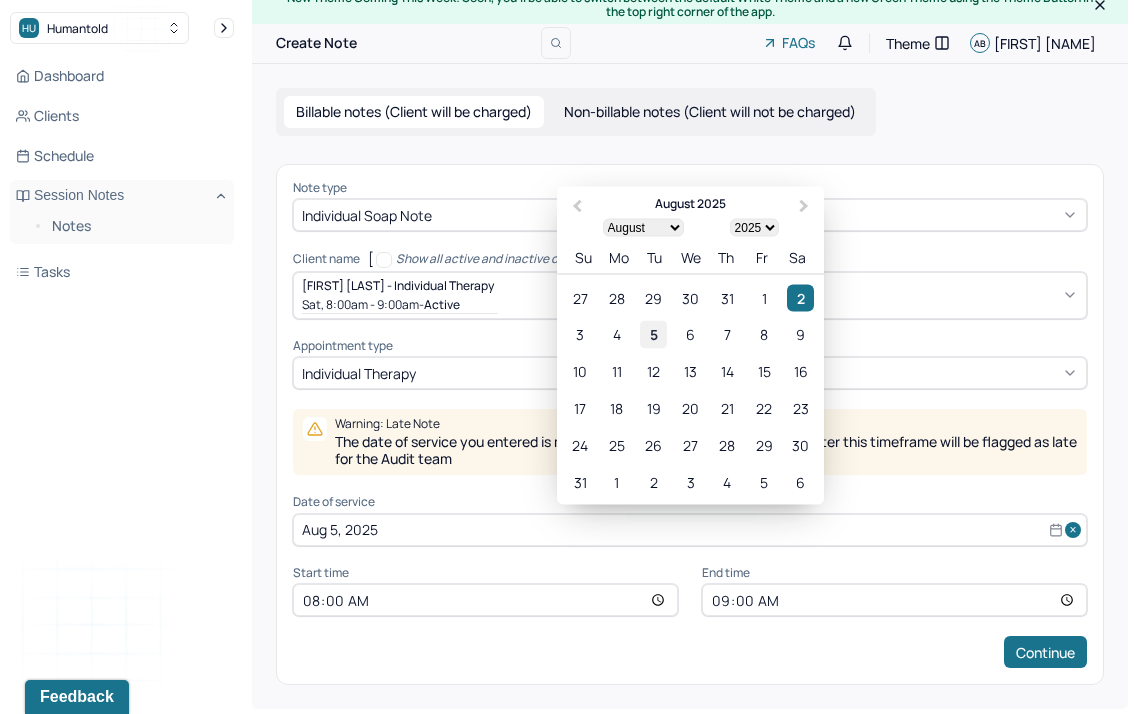 scroll, scrollTop: 0, scrollLeft: 0, axis: both 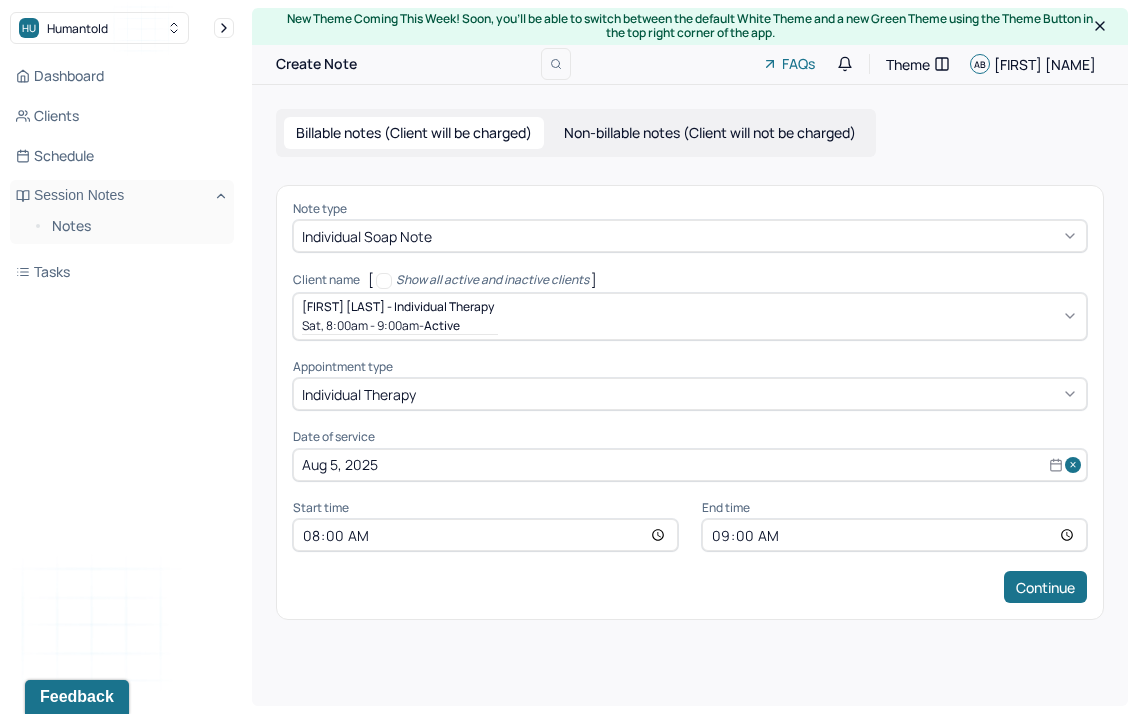 click on "08:00" at bounding box center [485, 535] 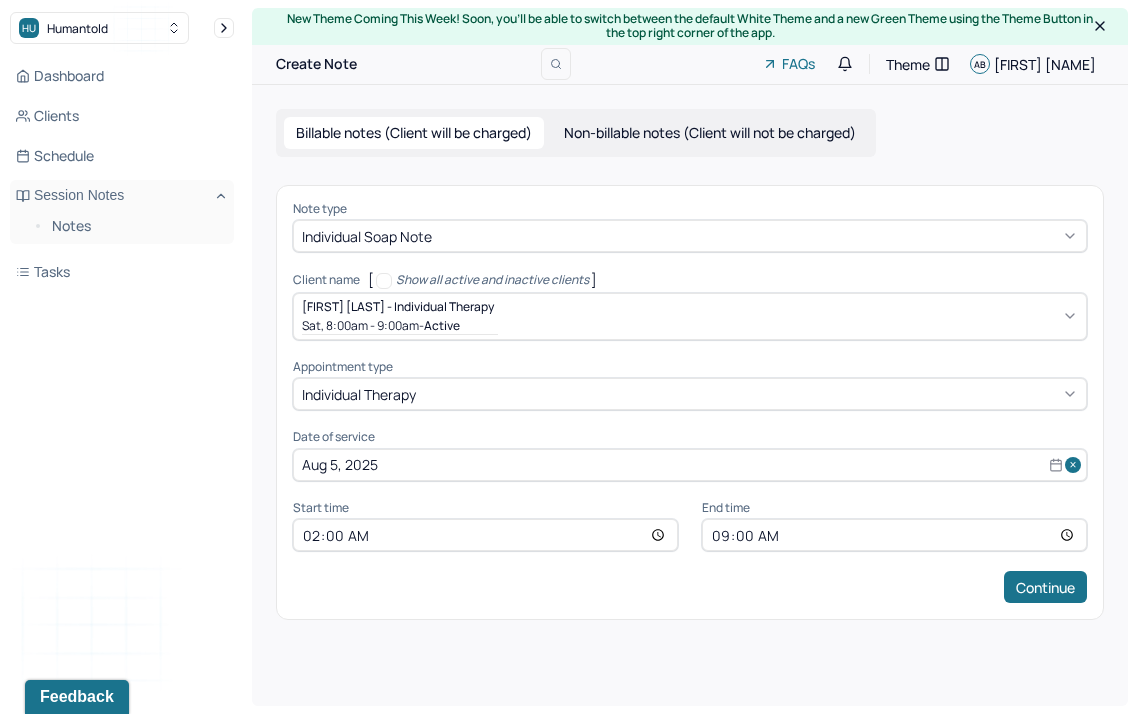 click on "02:00" at bounding box center [485, 535] 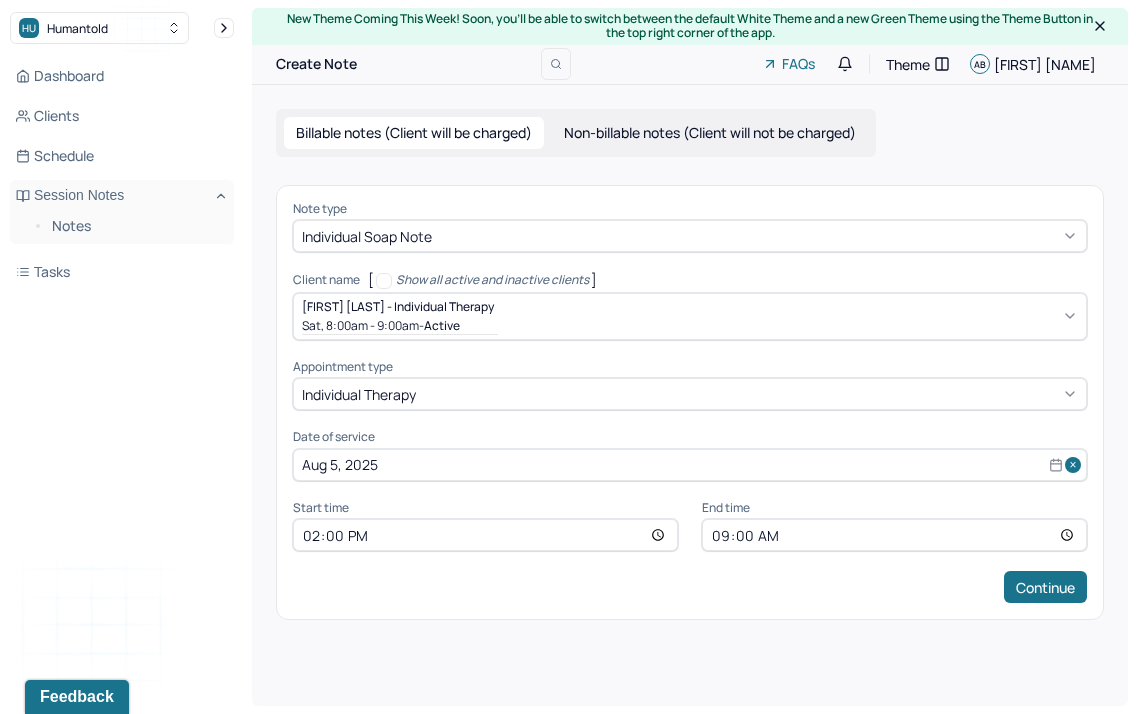 click on "09:00" at bounding box center [894, 535] 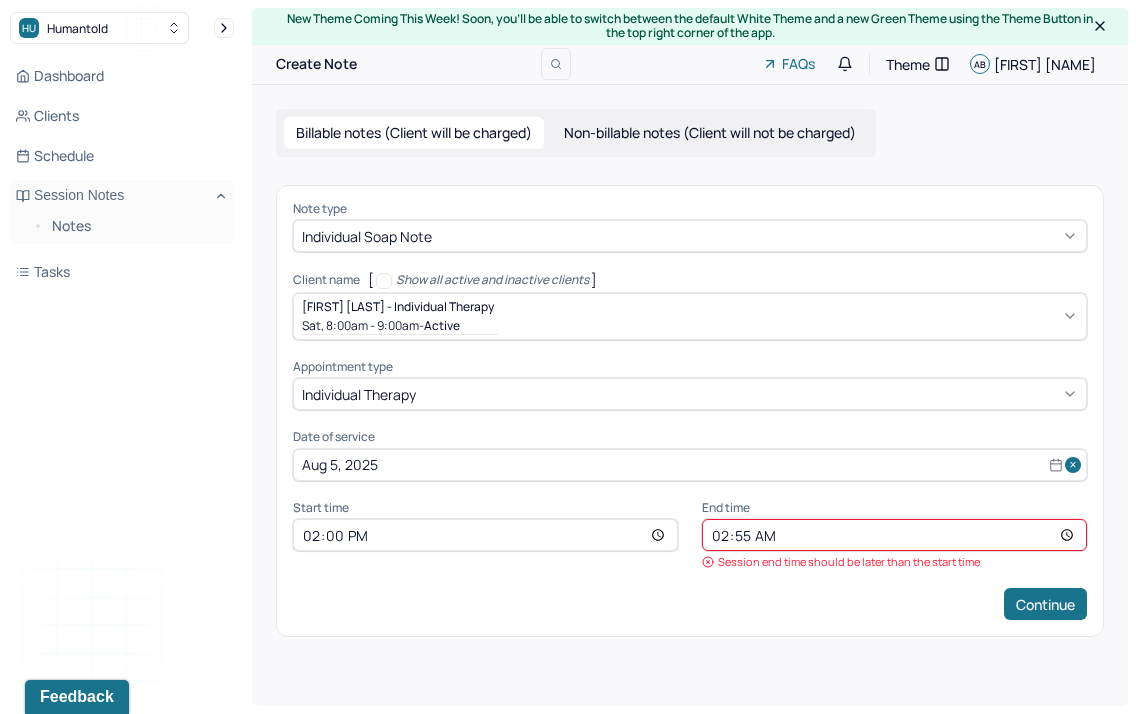 type on "14:55" 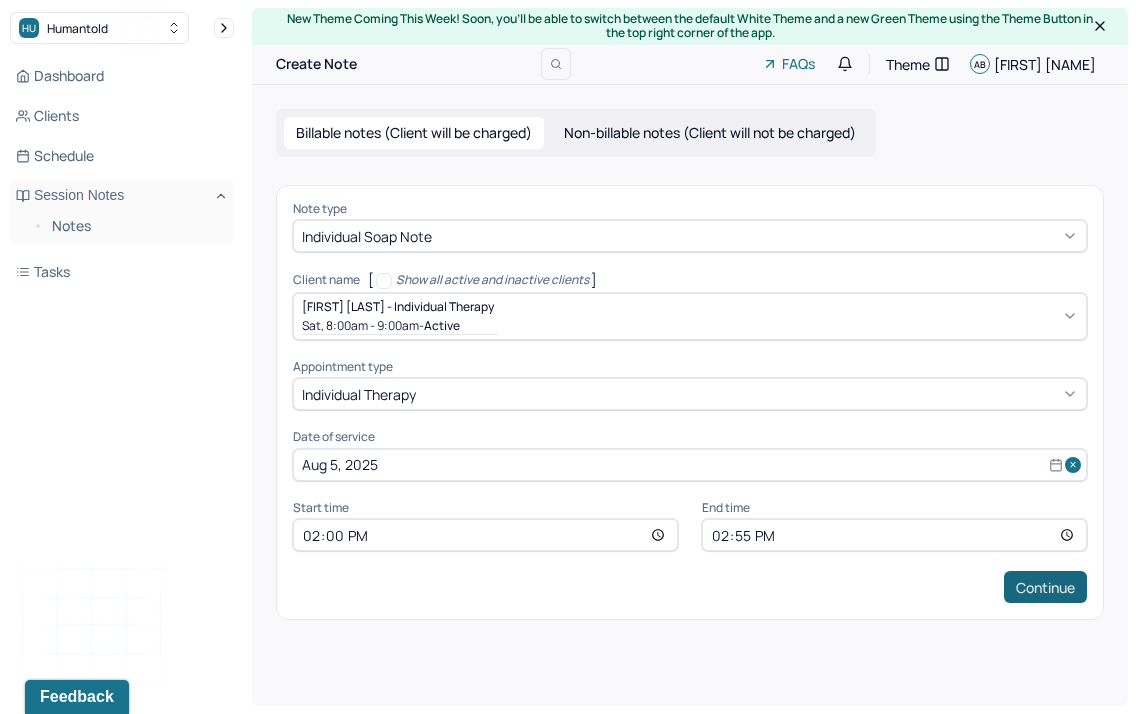click on "Continue" at bounding box center [1045, 587] 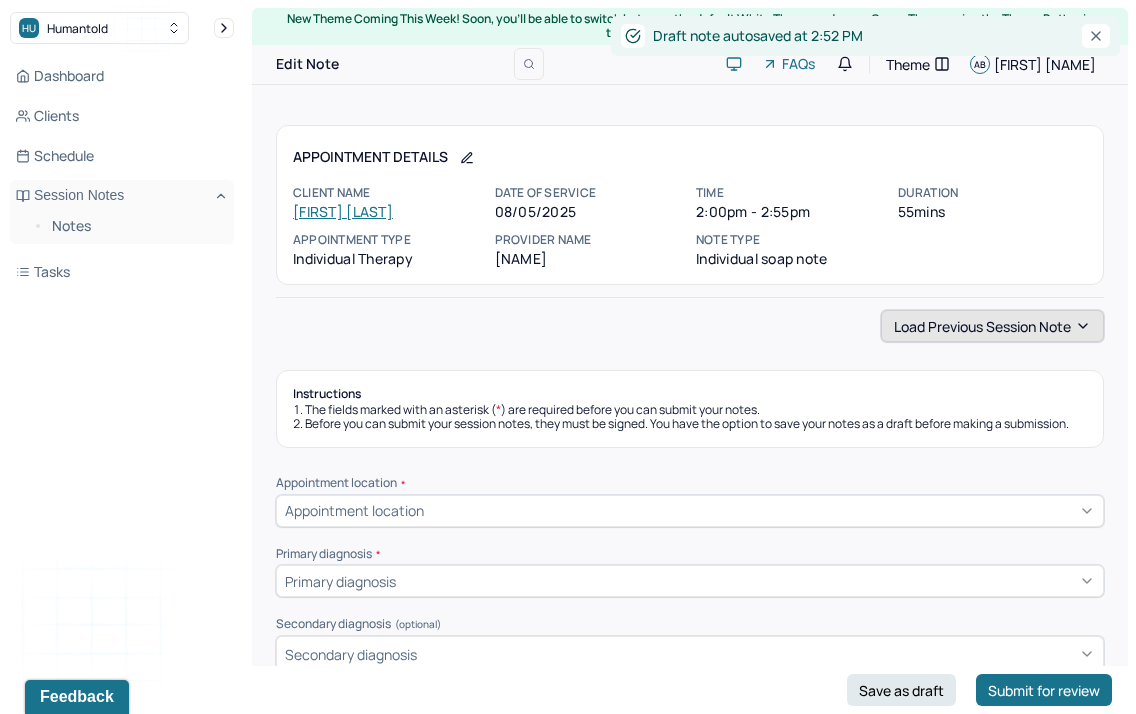 click on "Load previous session note" at bounding box center [992, 326] 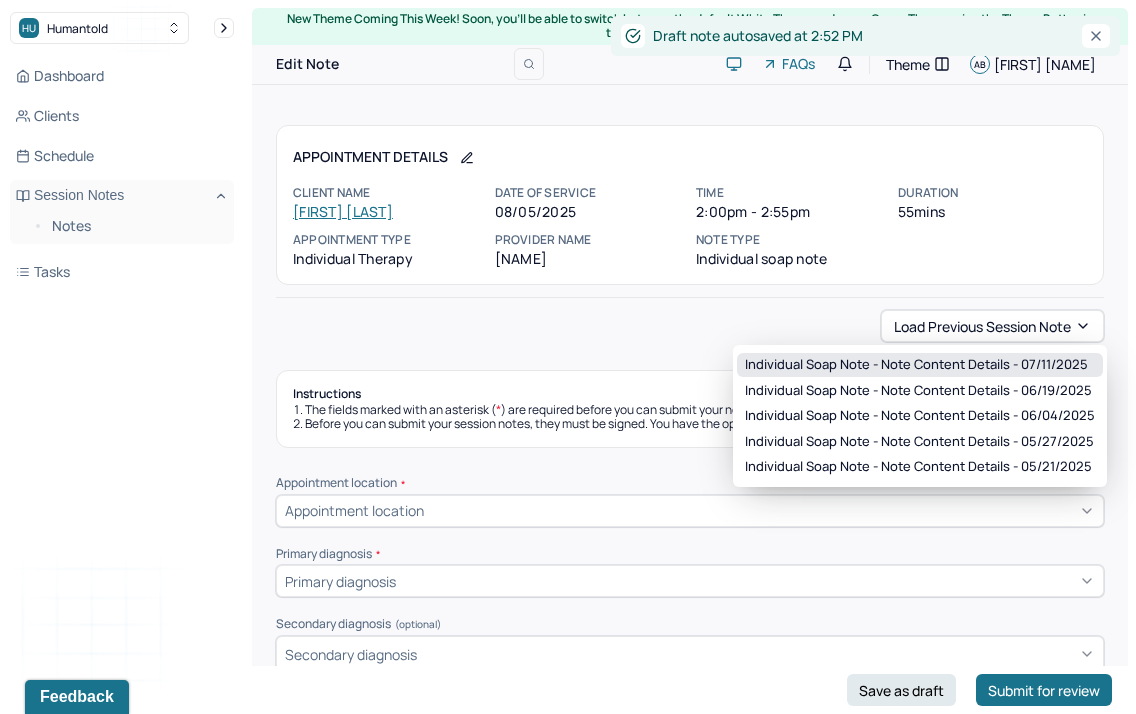 click on "Individual soap note   - Note content Details -   07/11/2025" at bounding box center [916, 365] 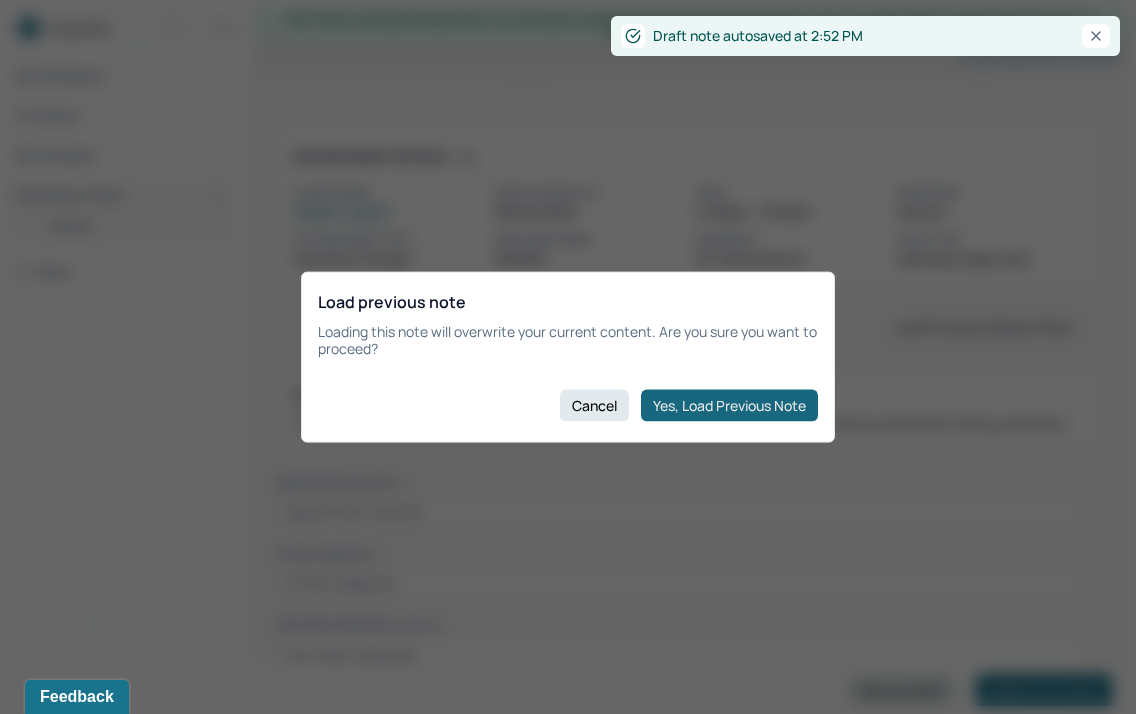 click on "Yes, Load Previous Note" at bounding box center [729, 405] 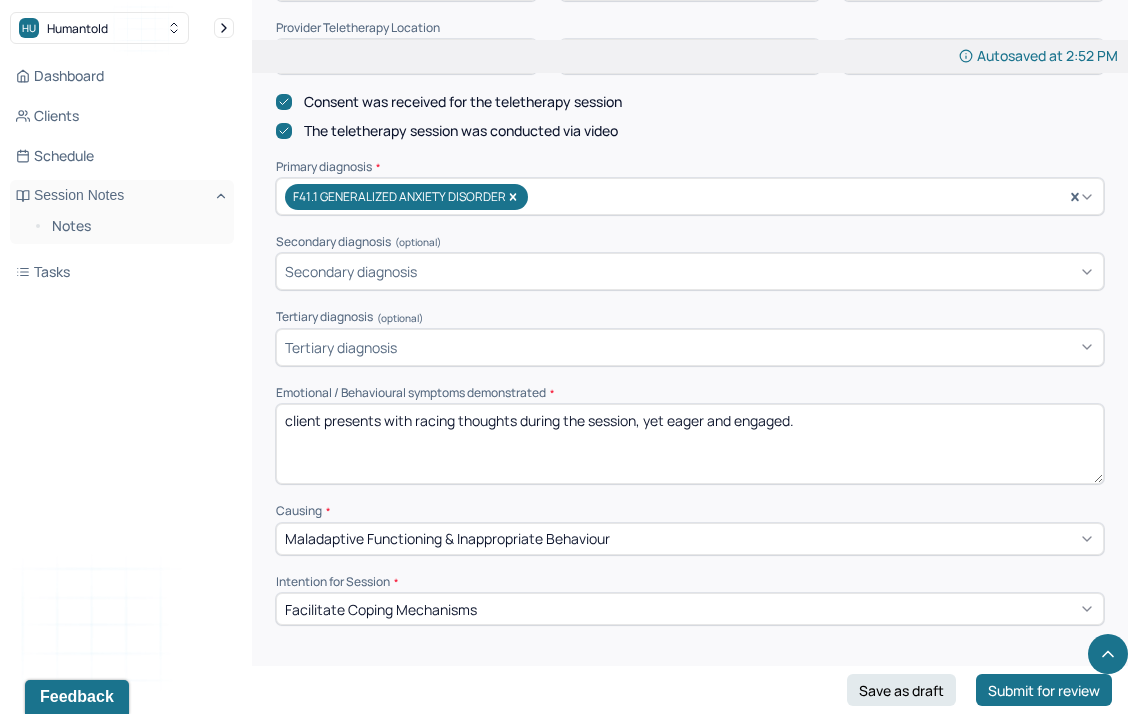 scroll, scrollTop: 709, scrollLeft: 0, axis: vertical 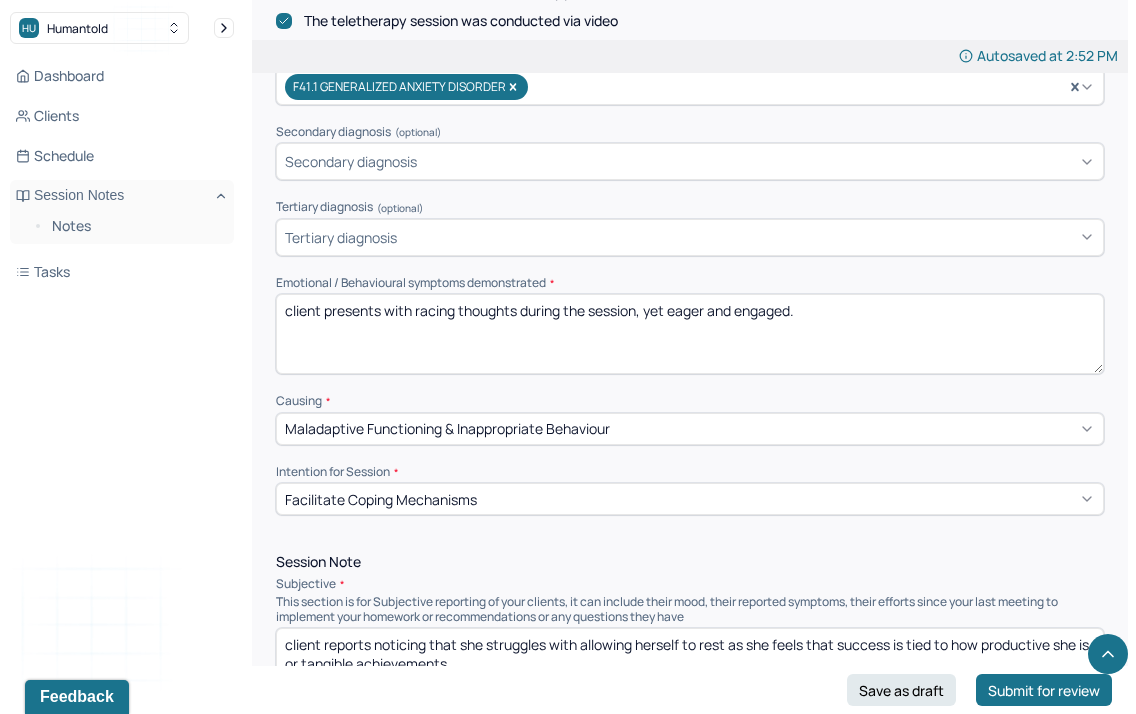 drag, startPoint x: 811, startPoint y: 312, endPoint x: 385, endPoint y: 300, distance: 426.16898 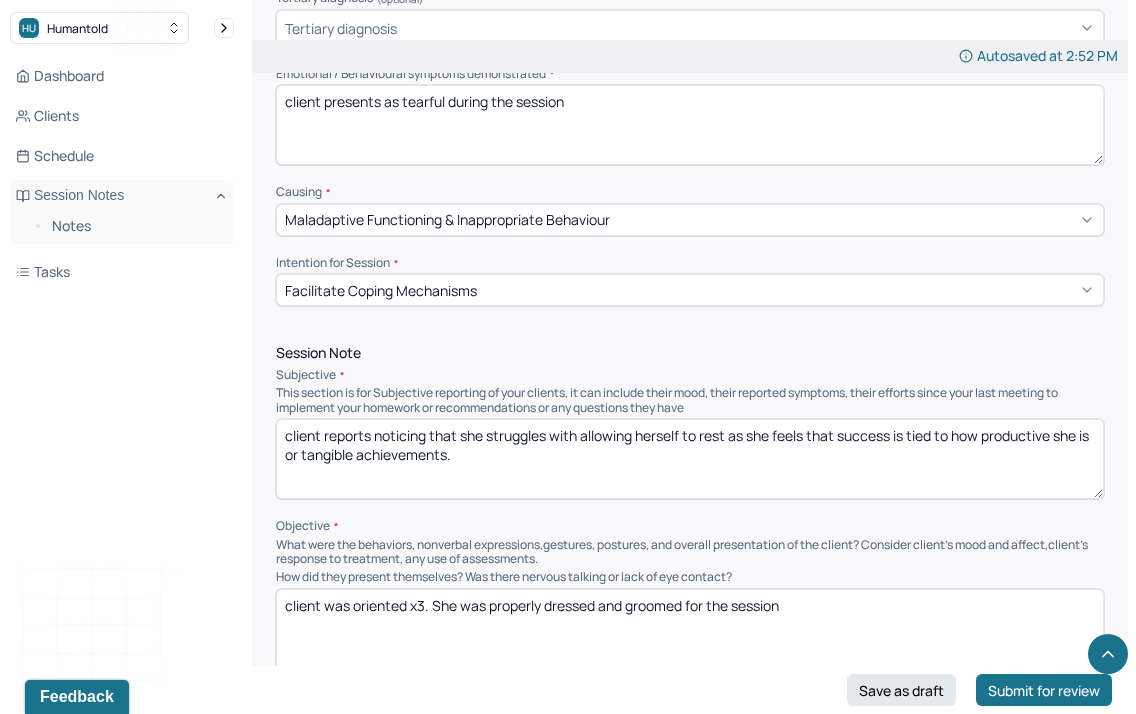scroll, scrollTop: 996, scrollLeft: 0, axis: vertical 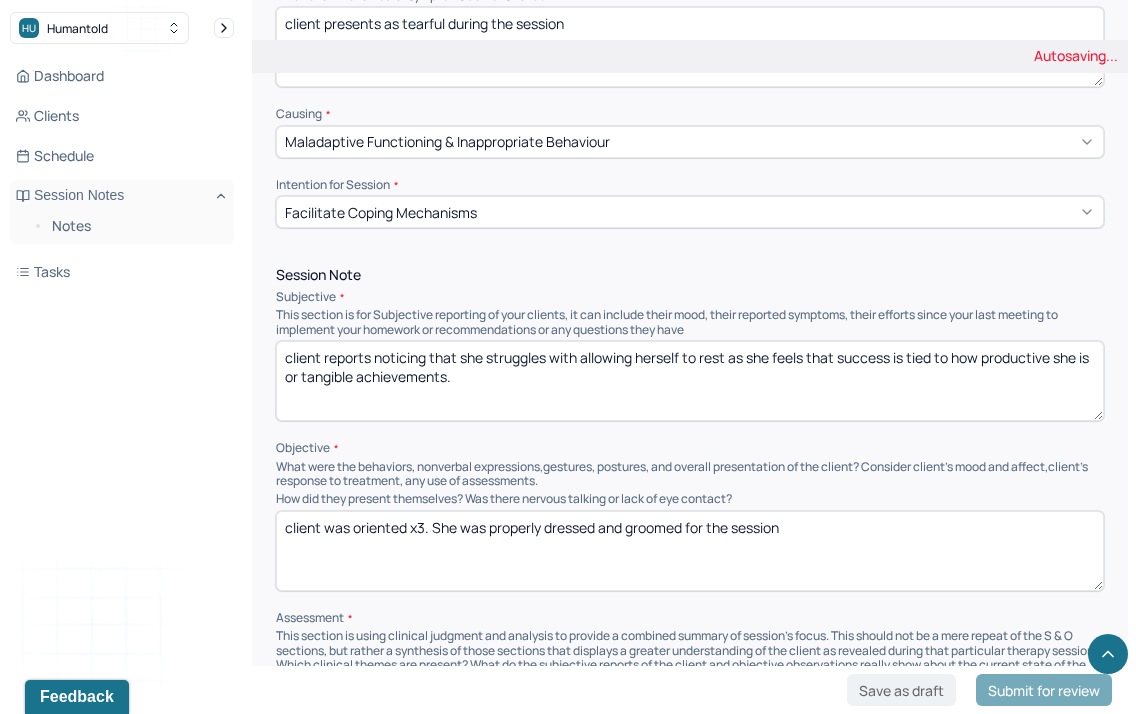 type on "client presents as tearful during the session" 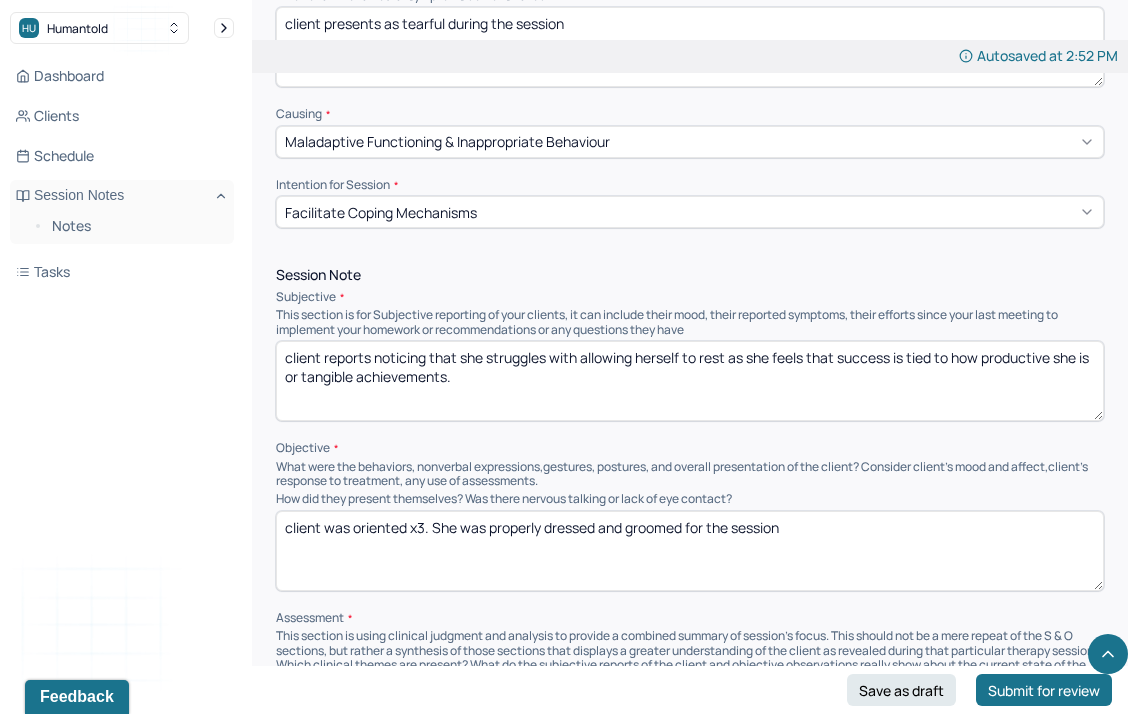 drag, startPoint x: 507, startPoint y: 400, endPoint x: 376, endPoint y: 346, distance: 141.69333 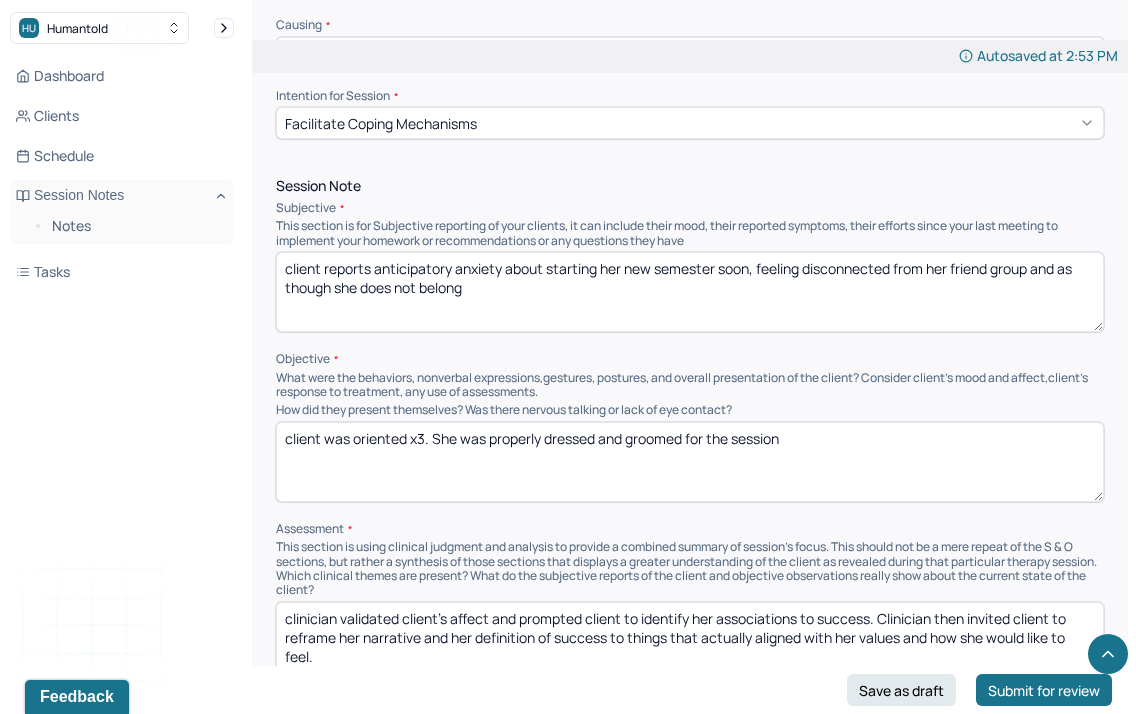 scroll, scrollTop: 1096, scrollLeft: 0, axis: vertical 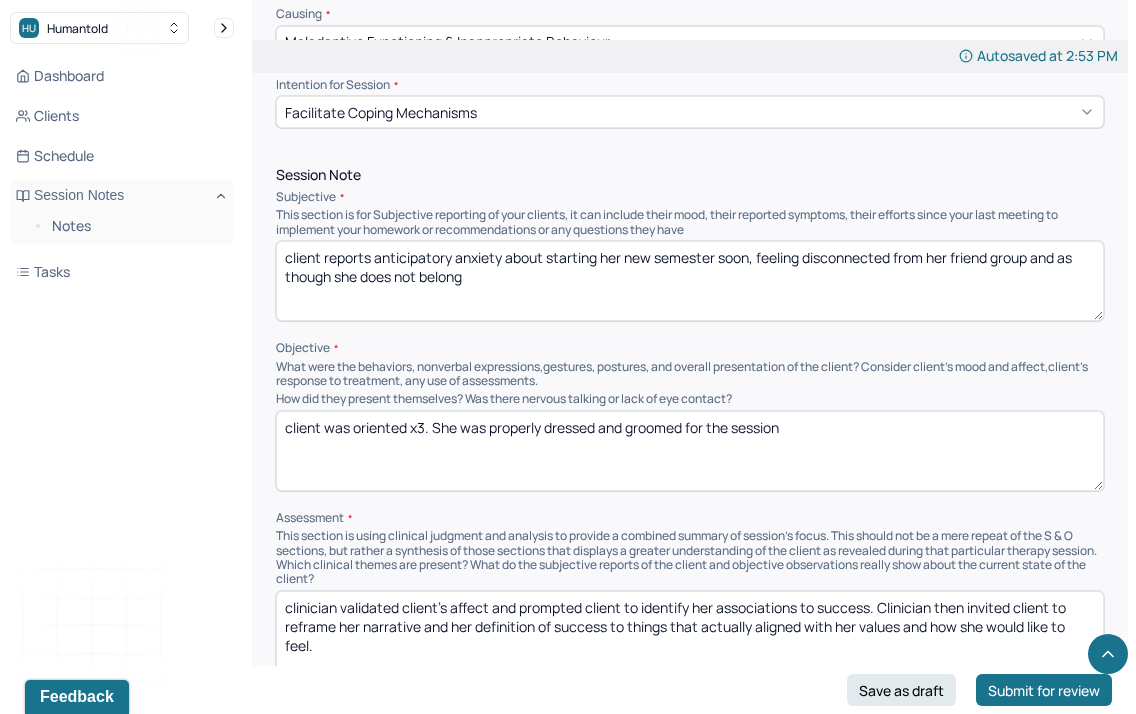 type on "client reports anticipatory anxiety about starting her new semester soon, feeling disconnected from her friend group and as though she does not belong" 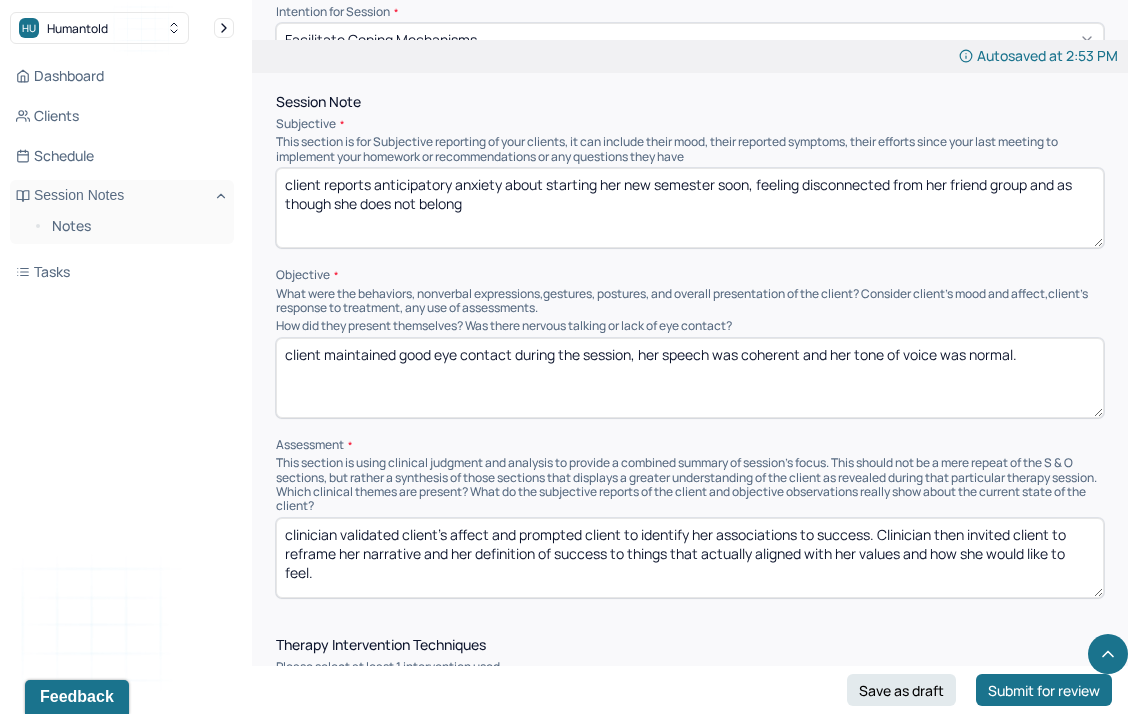 scroll, scrollTop: 1184, scrollLeft: 0, axis: vertical 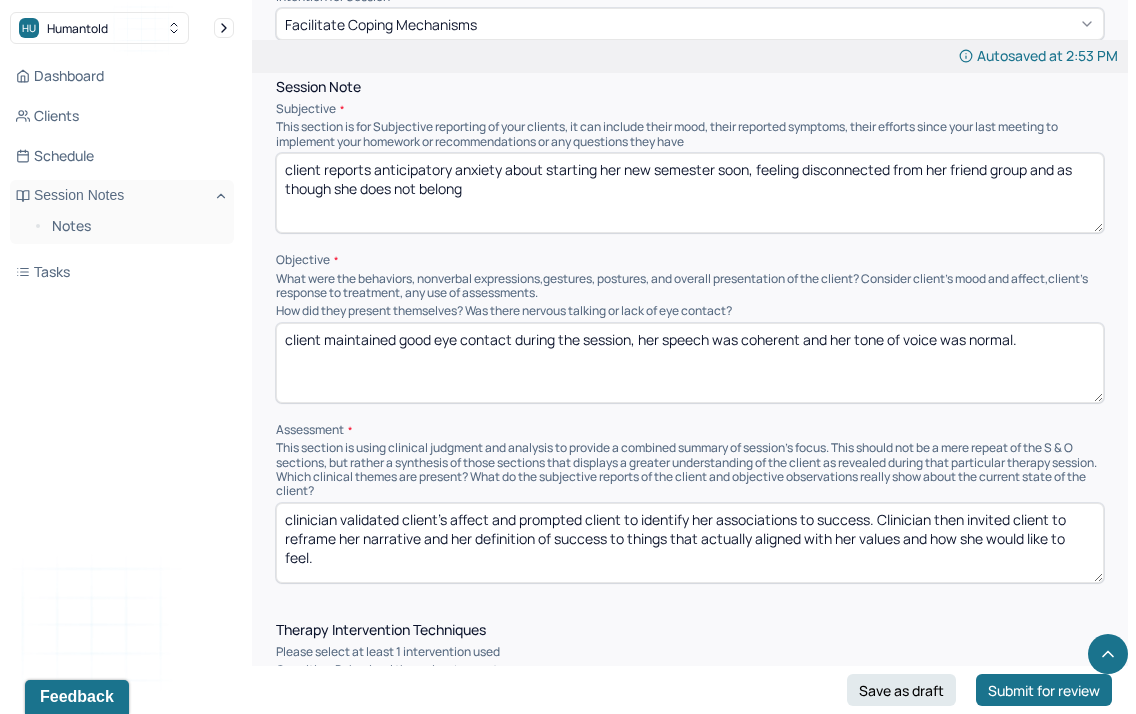 type on "client maintained good eye contact during the session, her speech was coherent and her tone of voice was normal." 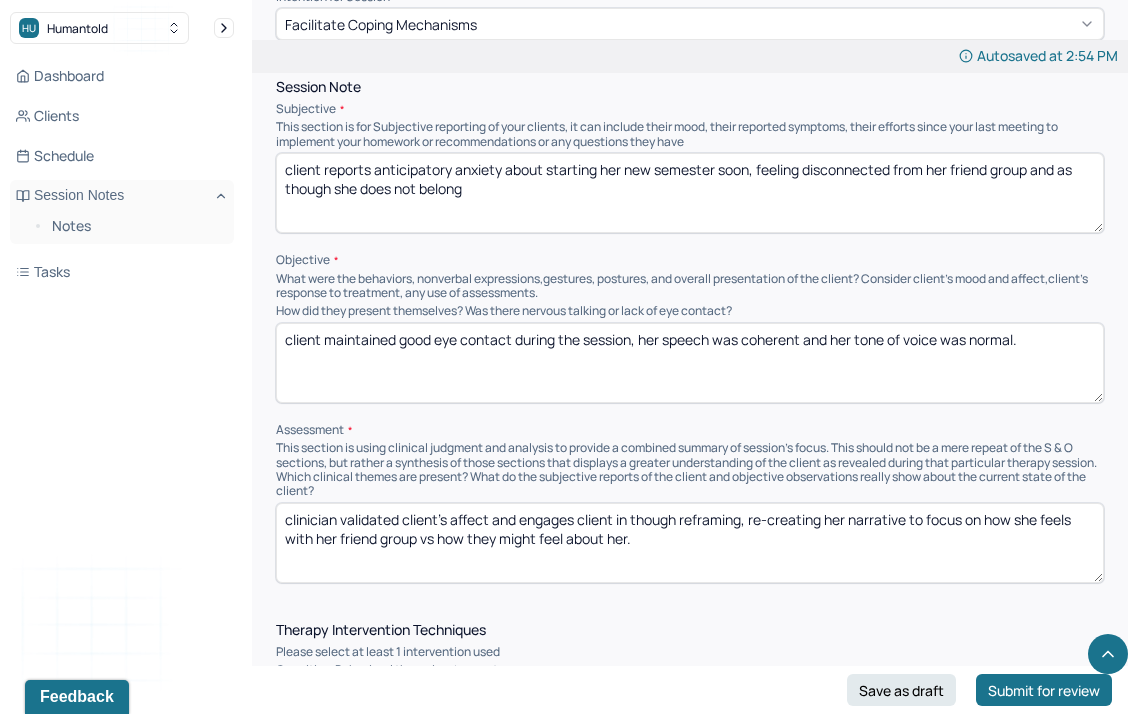 click on "clinician validated client's affect and engages client in though reframing, re-creating her narrative to focus on how she feels with her friendgroup vs how they might feel about her." at bounding box center (690, 543) 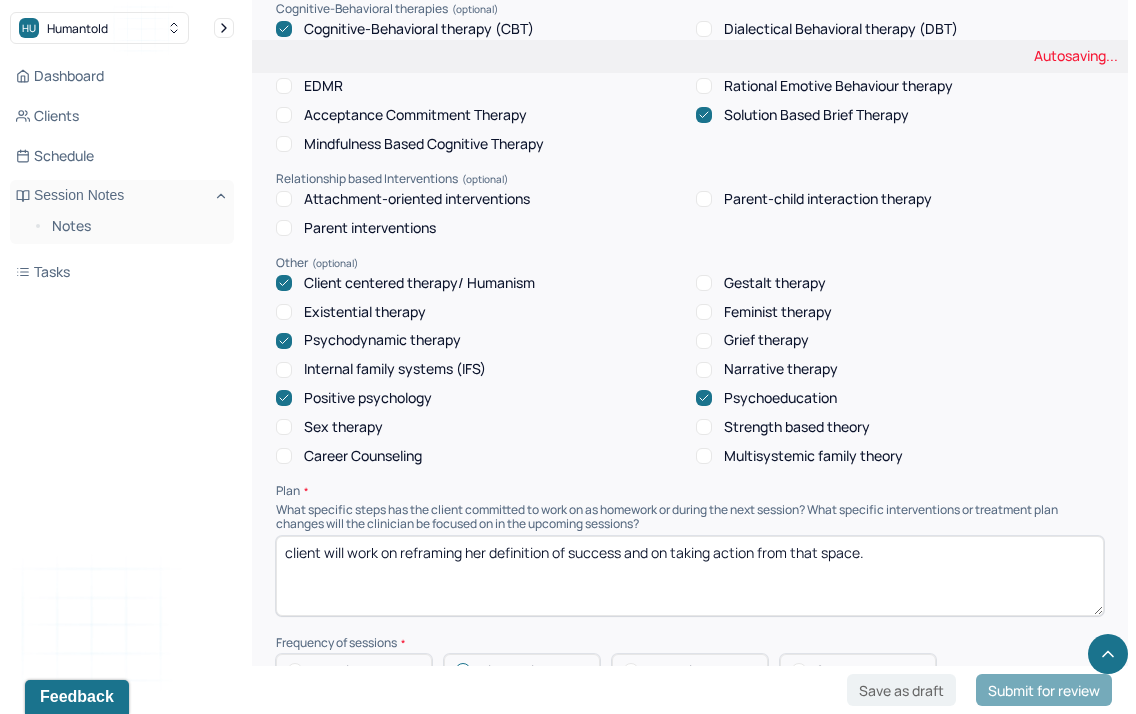 scroll, scrollTop: 1846, scrollLeft: 0, axis: vertical 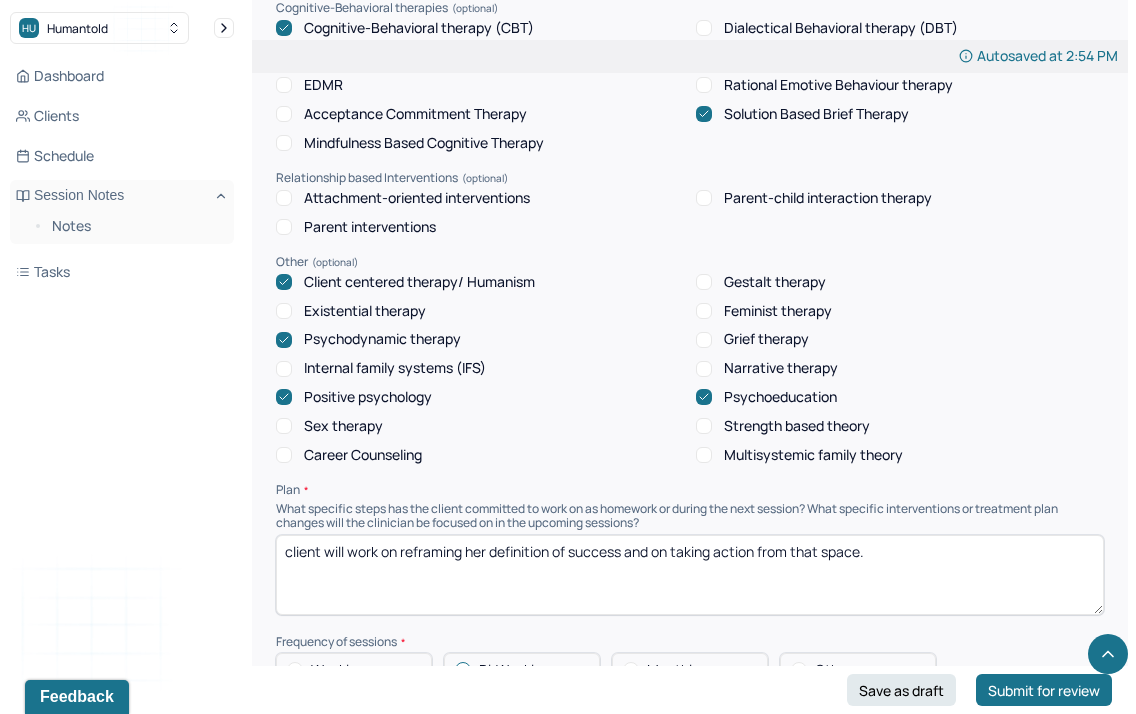 type on "clinician validated client's affect and engages client in though reframing, re-creating her narrative to focus on how she feels with her friend group vs how they might feel about her. Client was able to recognize that she does not feel like they have anything in common." 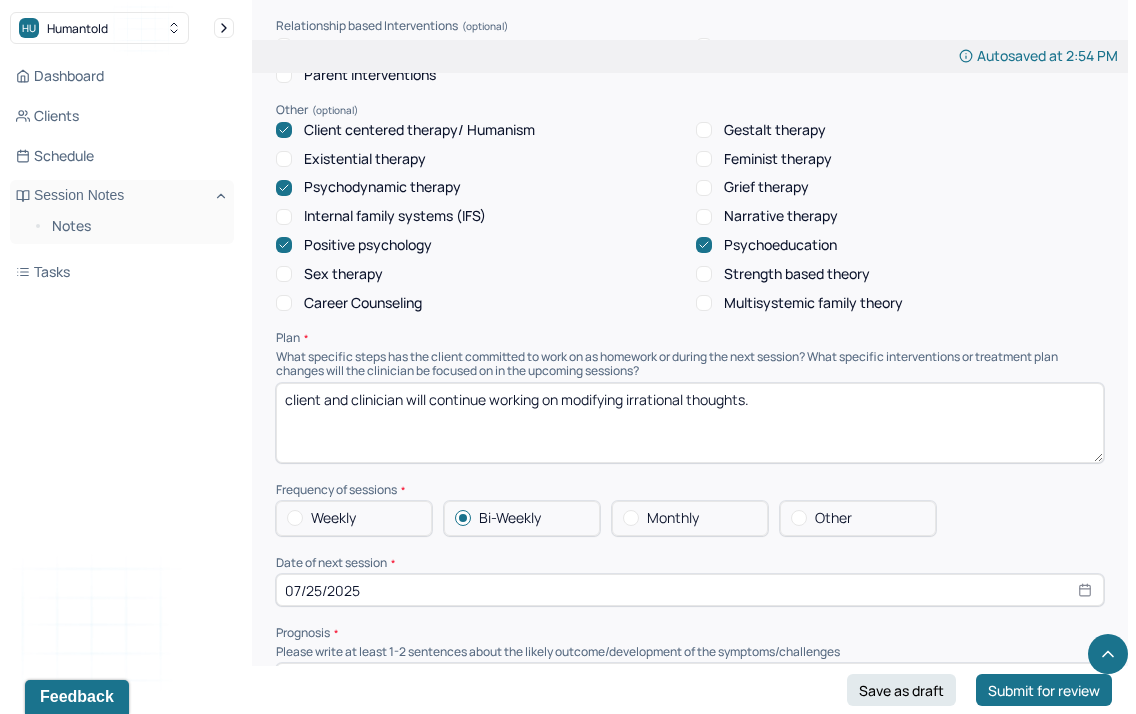 scroll, scrollTop: 2022, scrollLeft: 0, axis: vertical 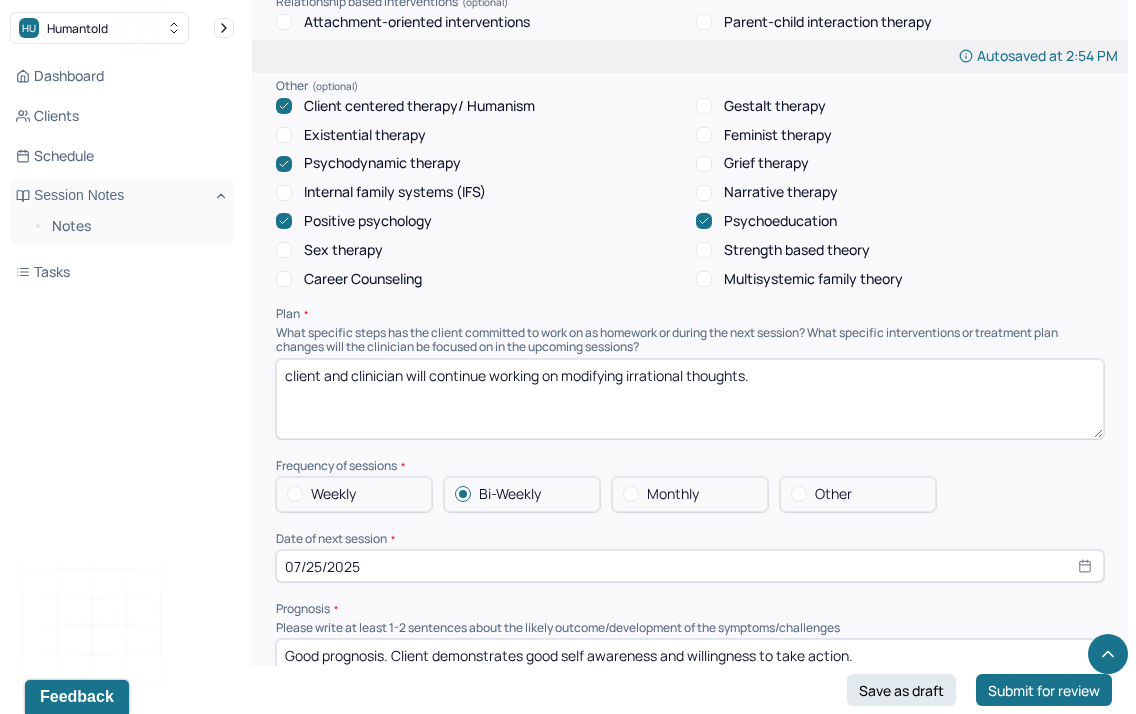 type on "client and clinician will continue working on modifying irrational thoughts." 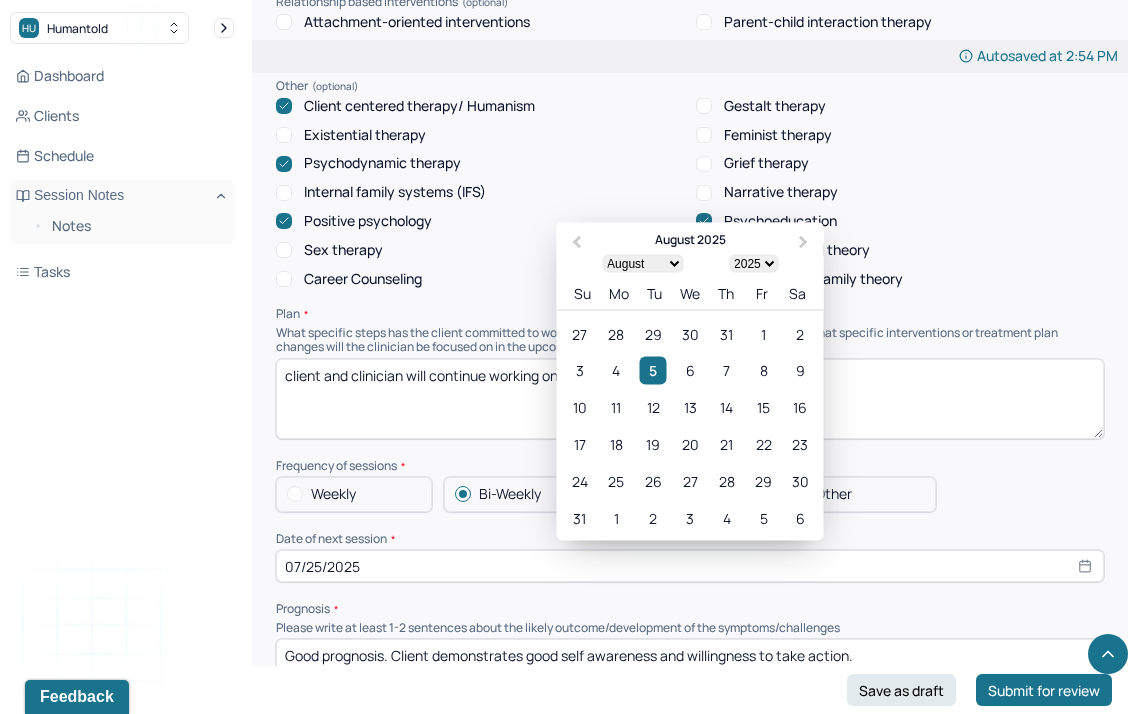 click on "07/25/2025" at bounding box center (690, 566) 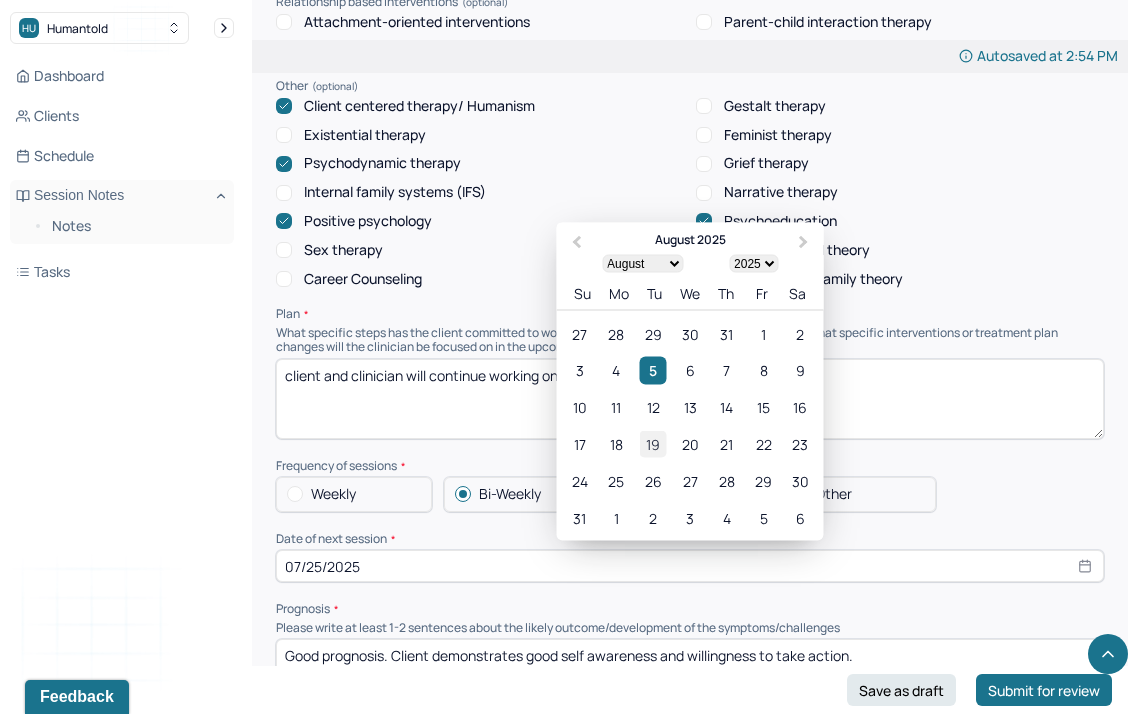 click on "19" at bounding box center (653, 444) 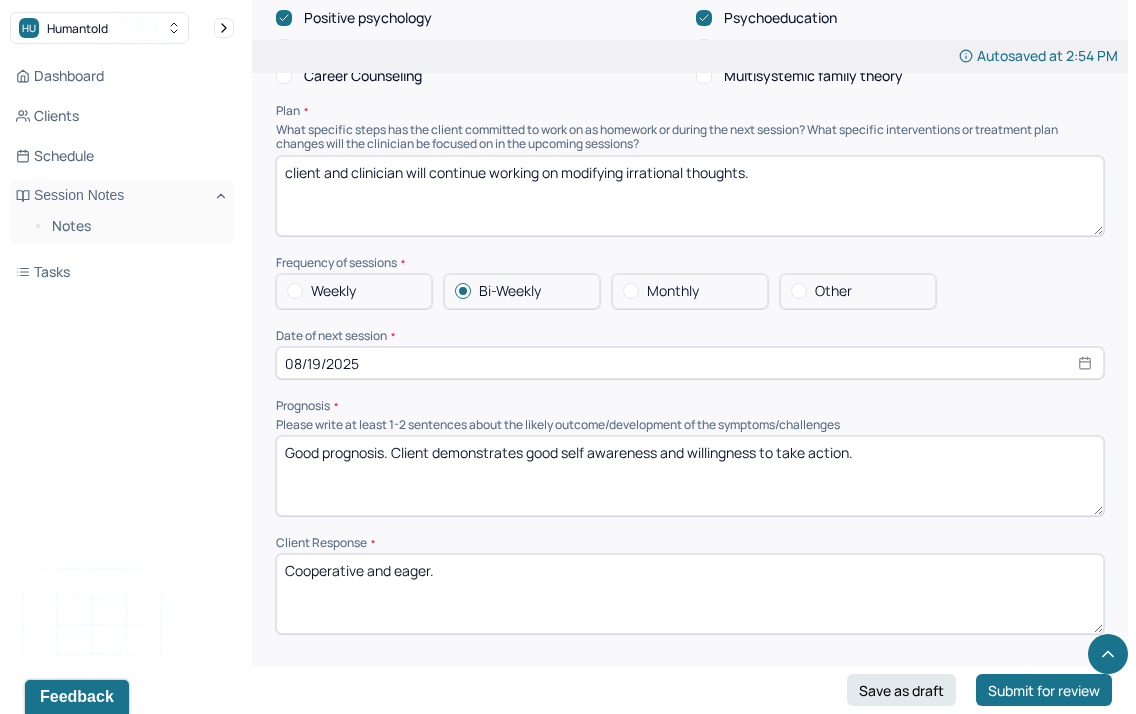 scroll, scrollTop: 2228, scrollLeft: 0, axis: vertical 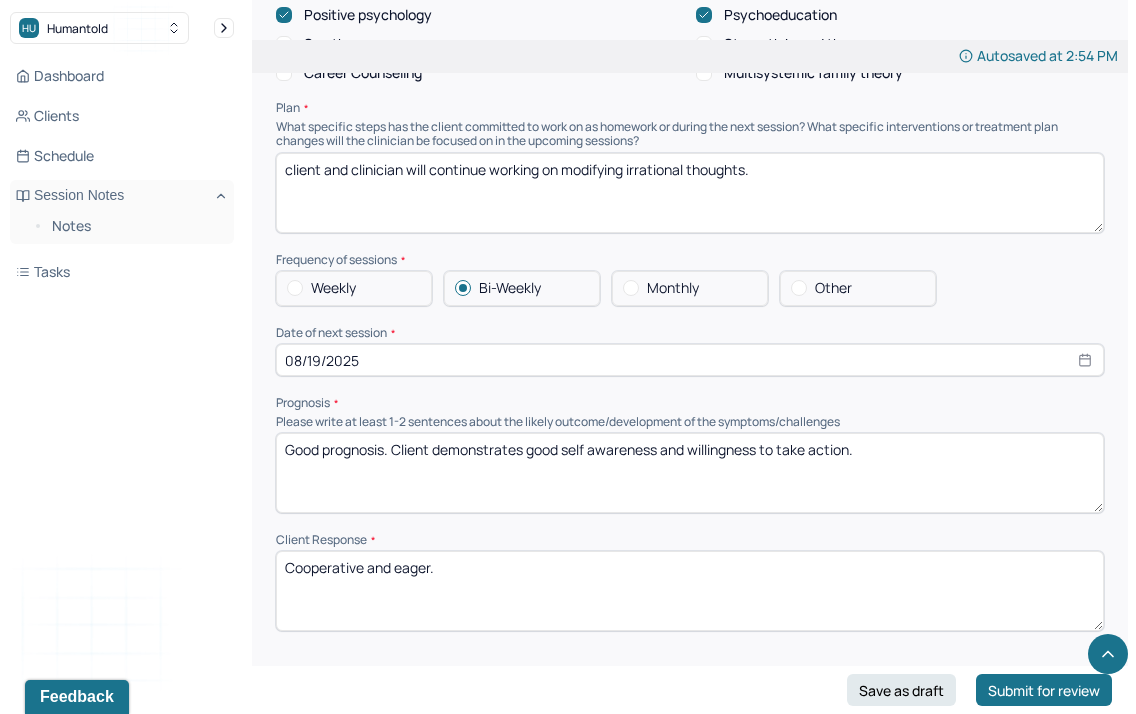 drag, startPoint x: 891, startPoint y: 435, endPoint x: 408, endPoint y: 442, distance: 483.05072 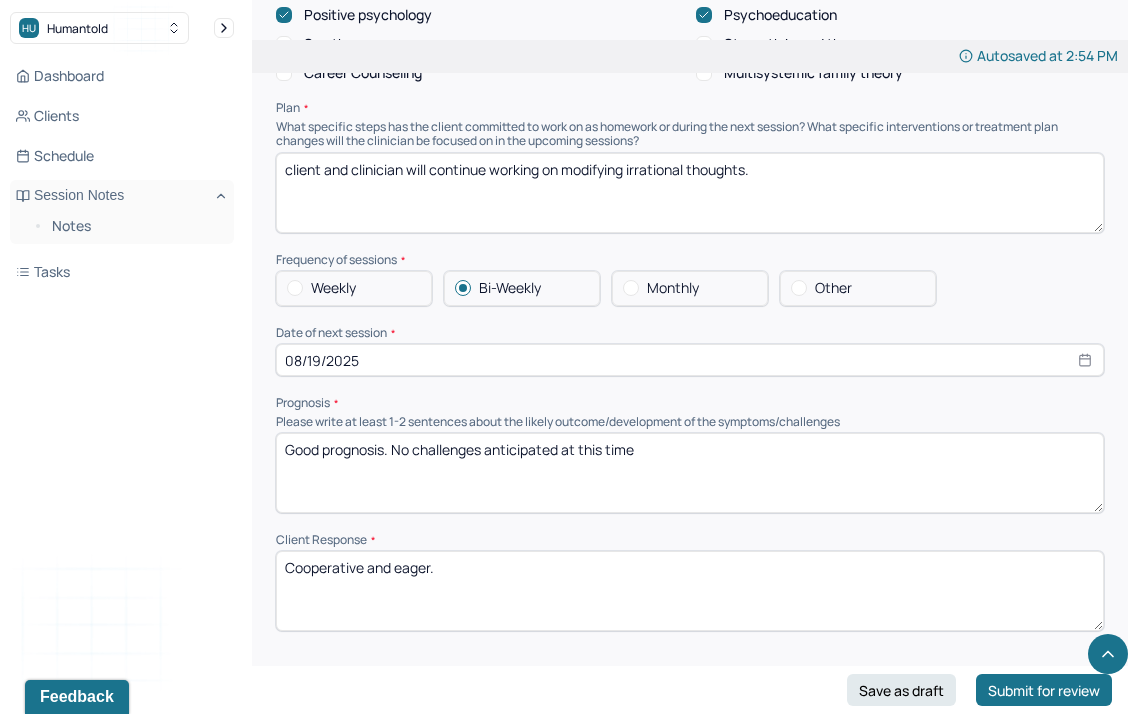 type on "Good prognosis. No challenges anticipated at this time" 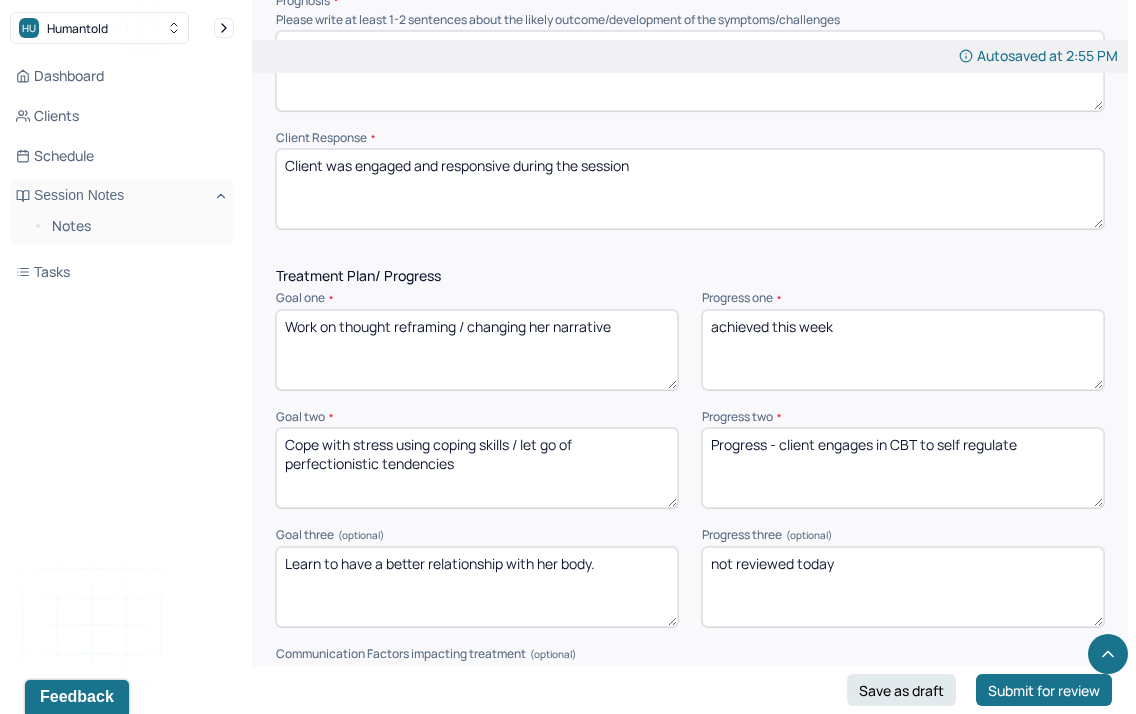 scroll, scrollTop: 2634, scrollLeft: 0, axis: vertical 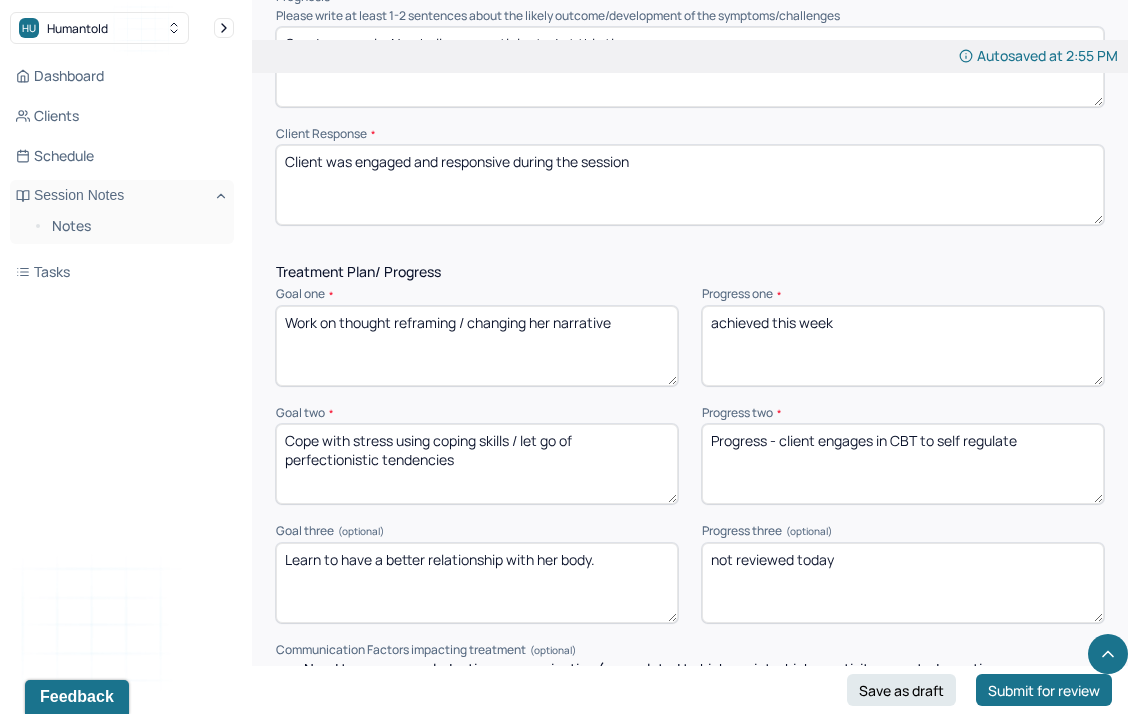 type on "Client was engaged and responsive during the session" 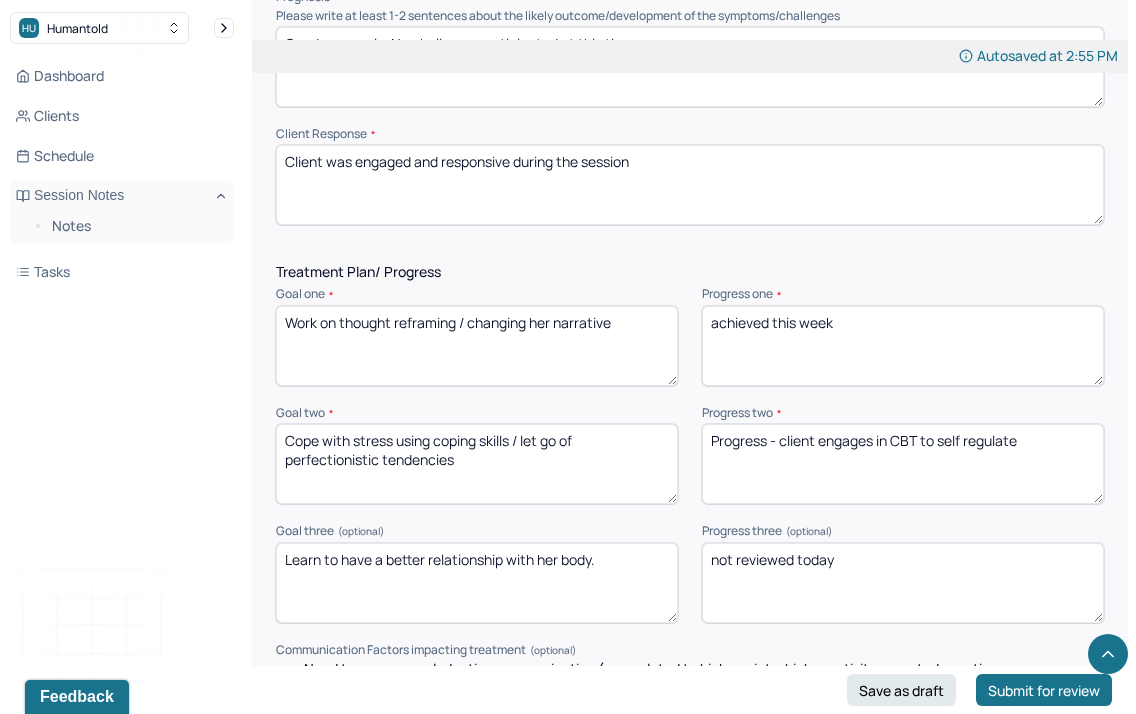 drag, startPoint x: 1053, startPoint y: 437, endPoint x: 780, endPoint y: 434, distance: 273.01648 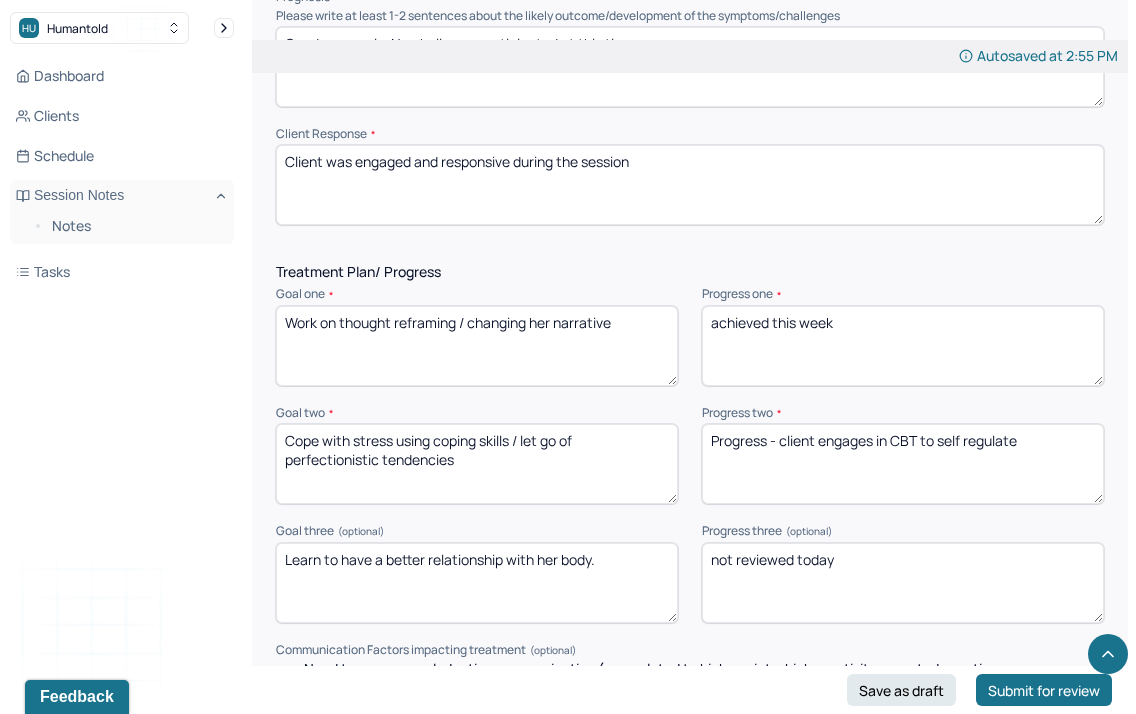 click on "Progress - client engages in CBT to self regulate" at bounding box center (903, 464) 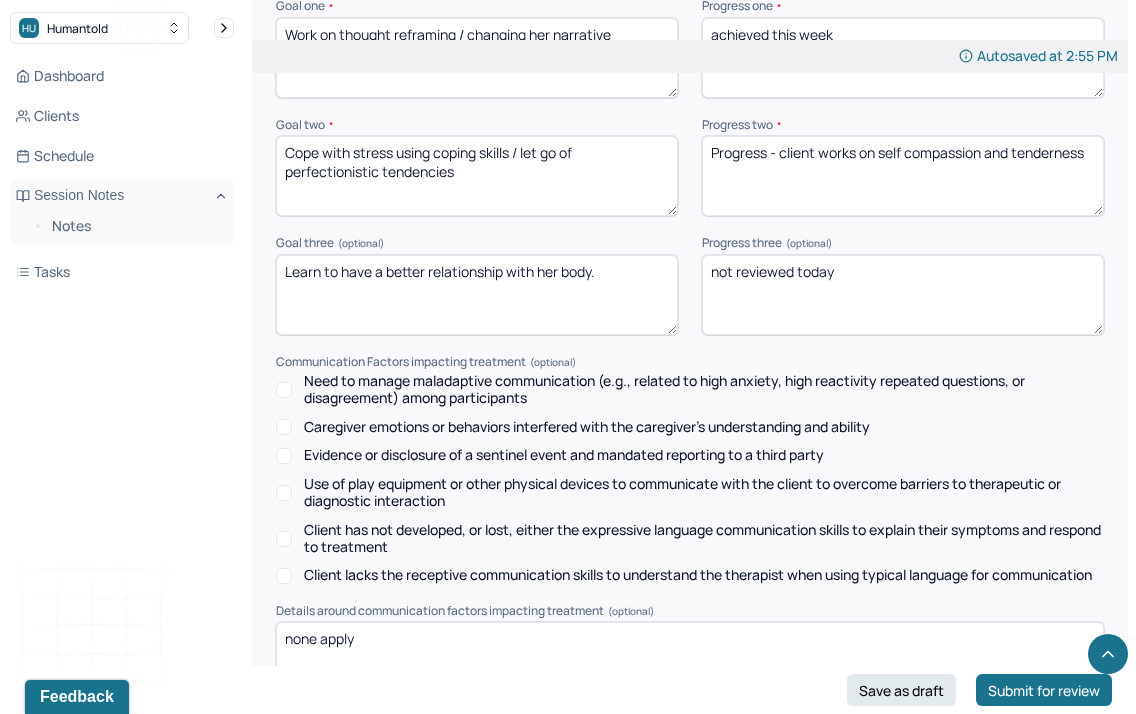 scroll, scrollTop: 3034, scrollLeft: 0, axis: vertical 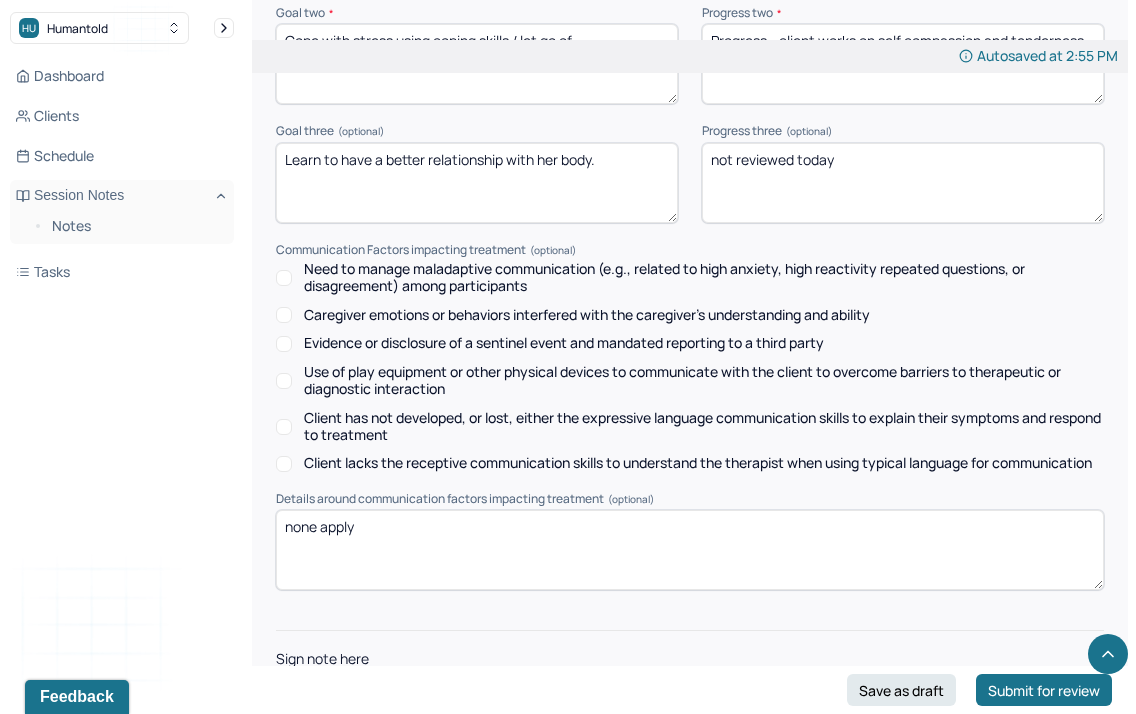 type on "Progress - client works on self compassion and tenderness" 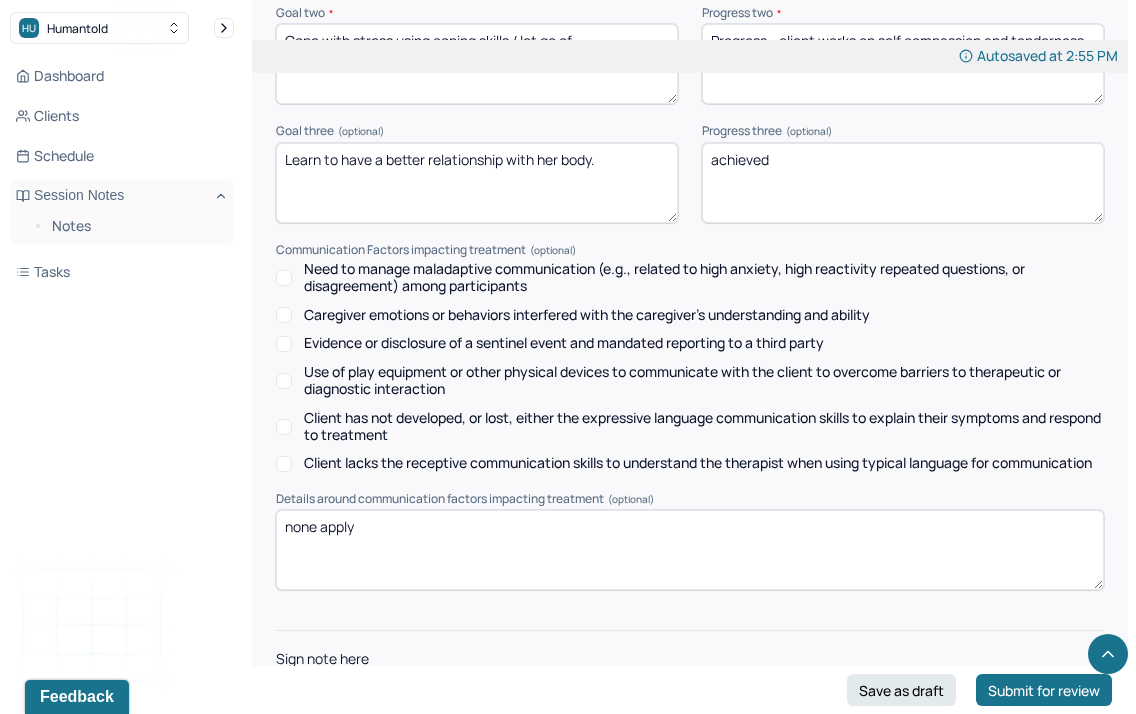 scroll, scrollTop: 3136, scrollLeft: 0, axis: vertical 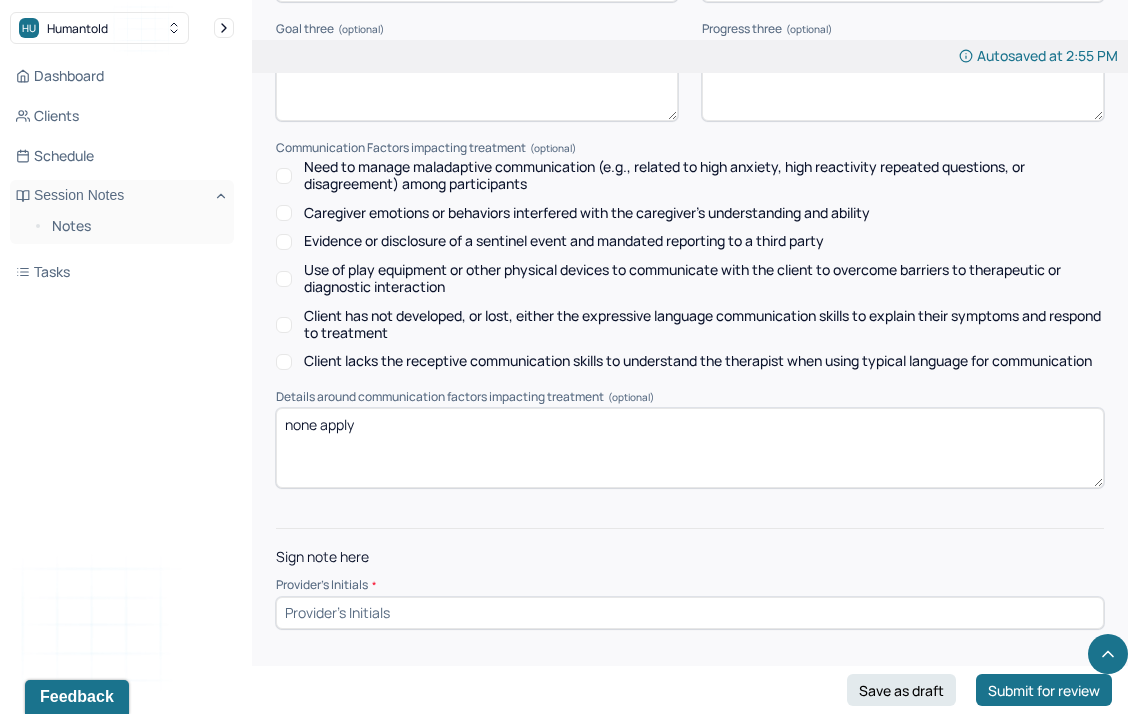 type on "achieved" 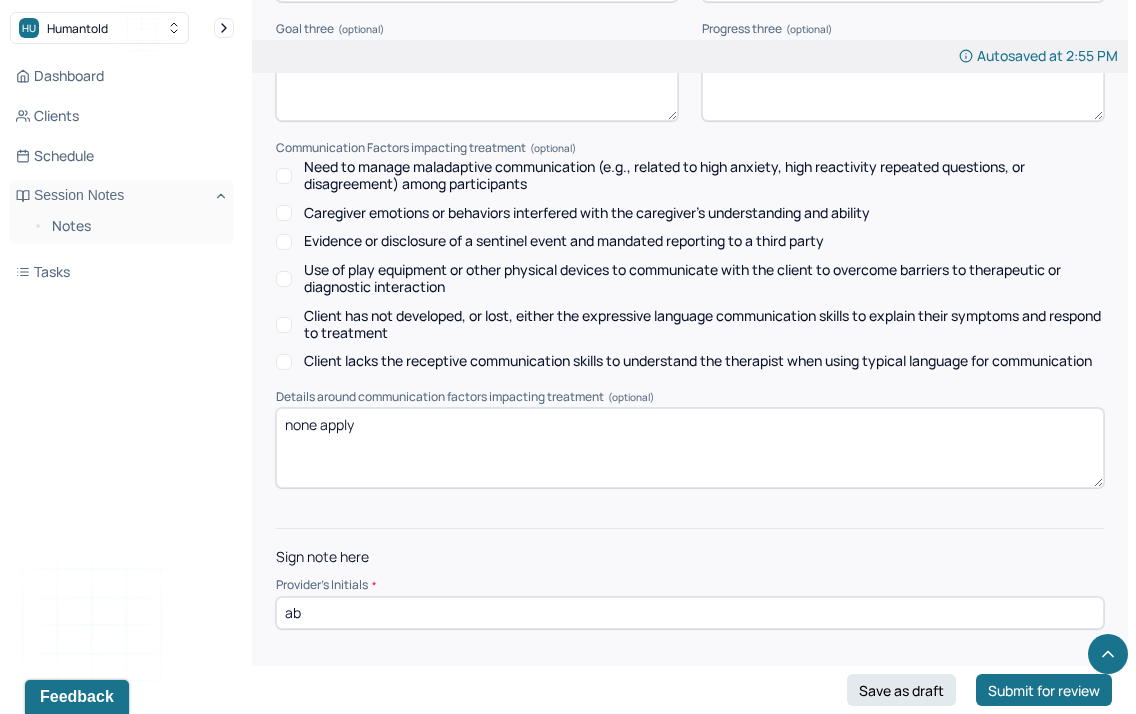 type on "ab" 